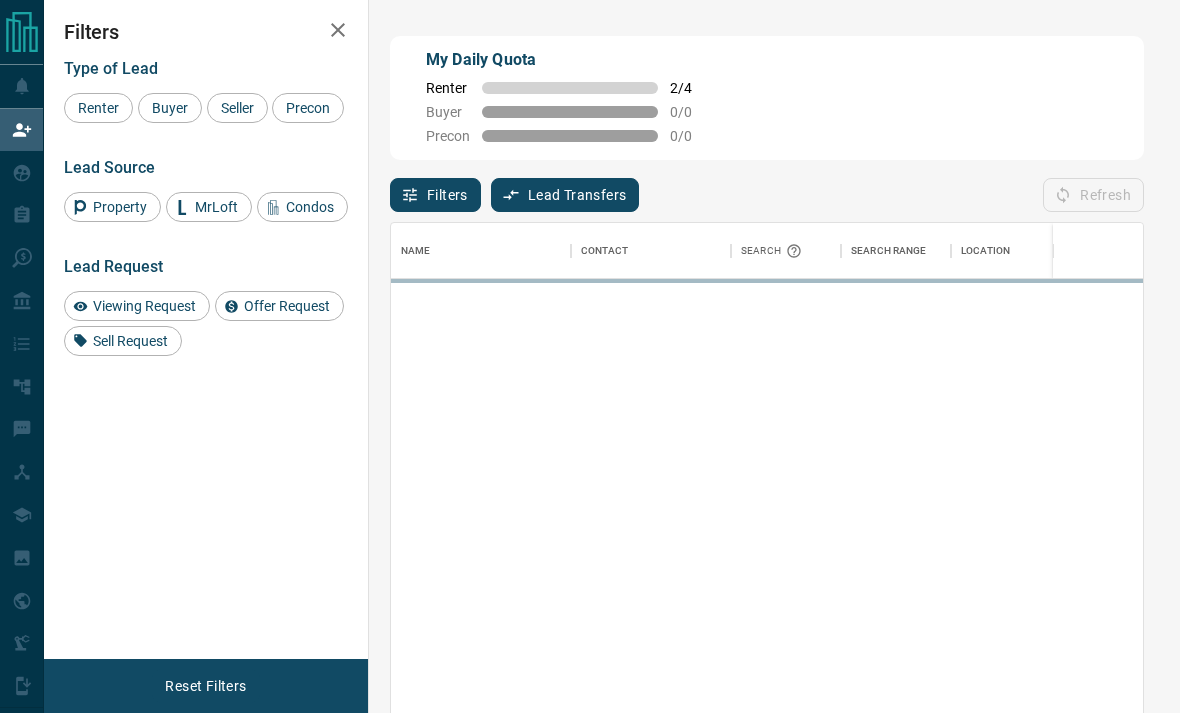 scroll, scrollTop: 0, scrollLeft: 0, axis: both 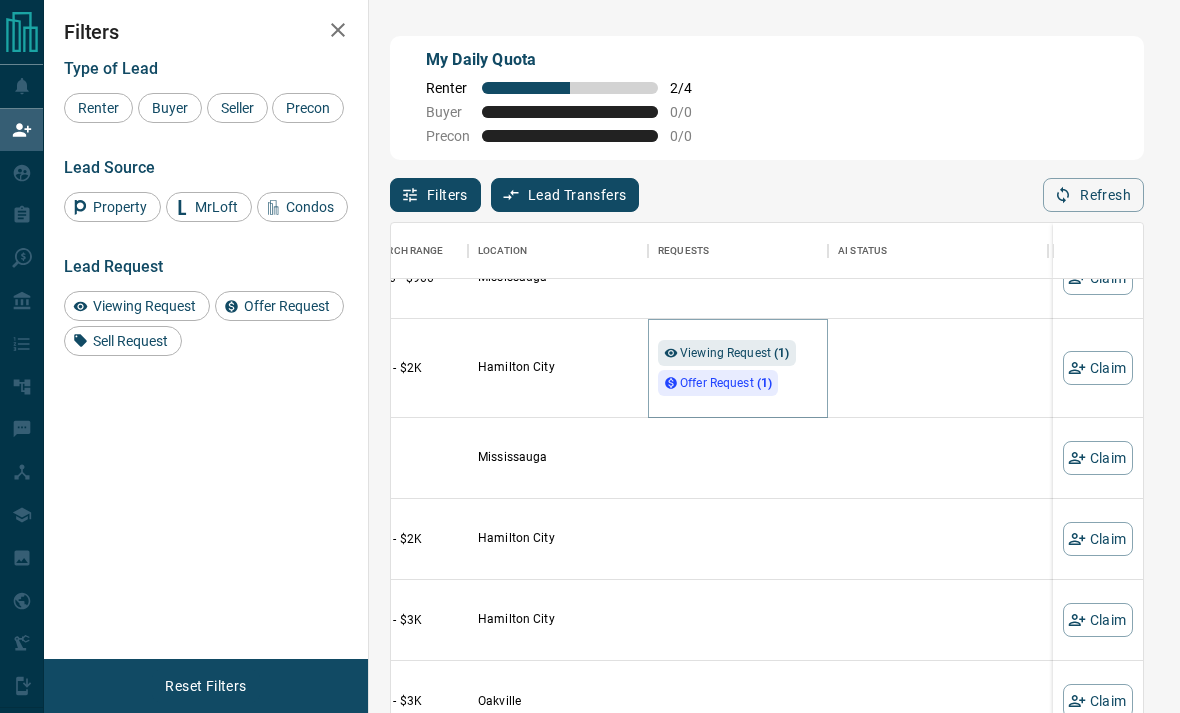 click on "Viewing Request   ( 1 )" at bounding box center (735, 353) 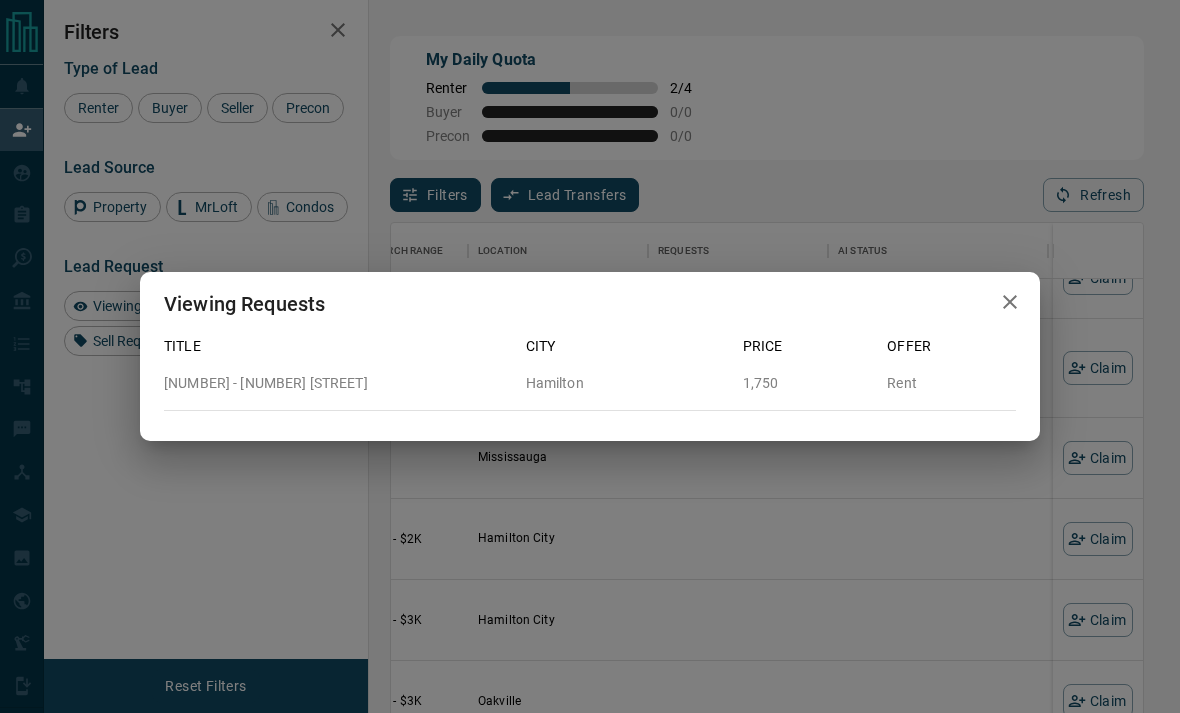 click at bounding box center (1010, 302) 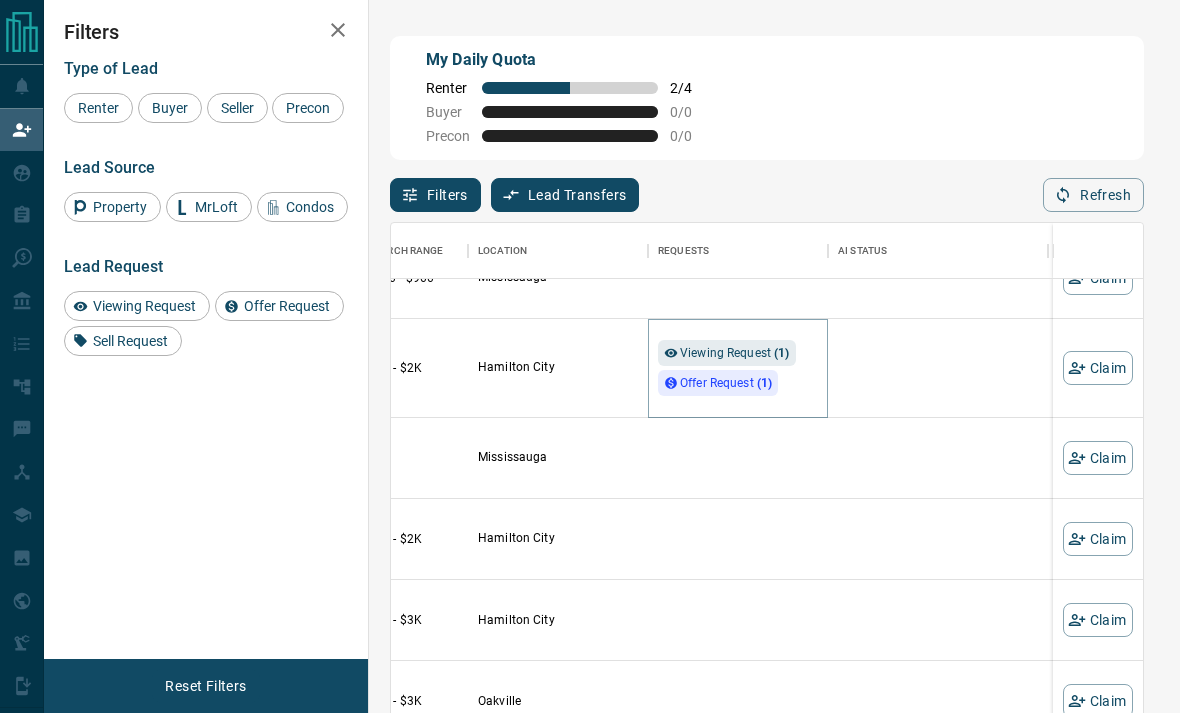 click on "Offer Request   ( 1 )" at bounding box center [718, 383] 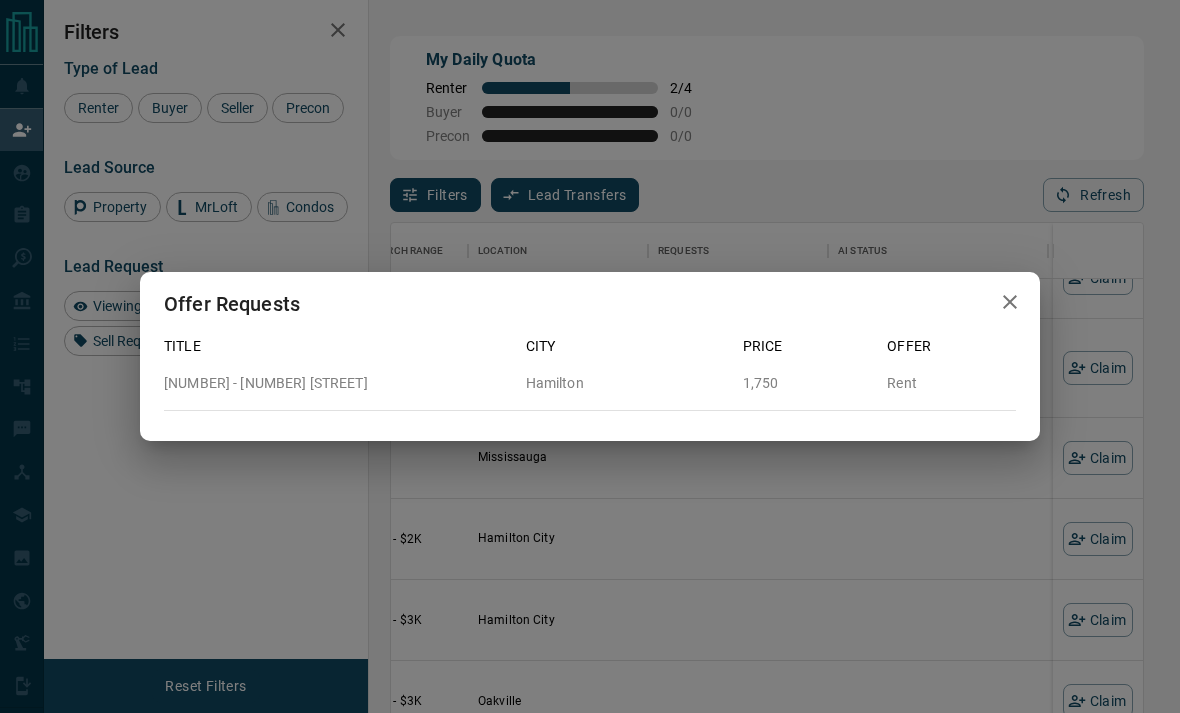 click 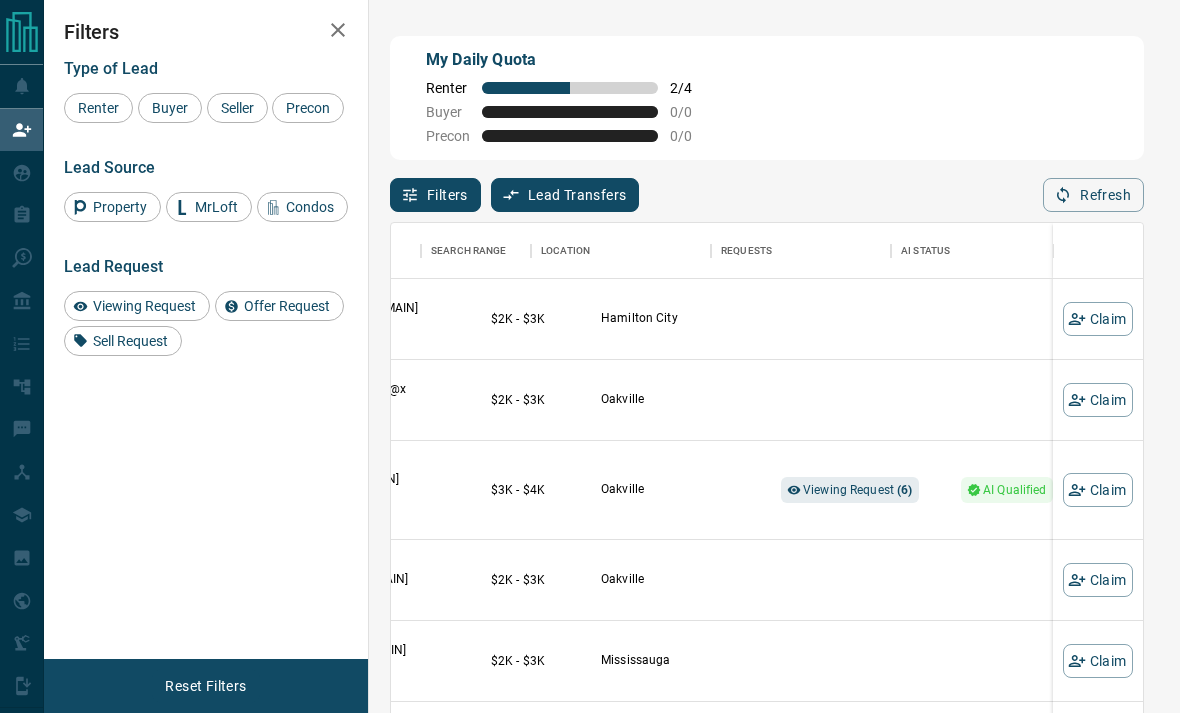 scroll, scrollTop: 3426, scrollLeft: 518, axis: both 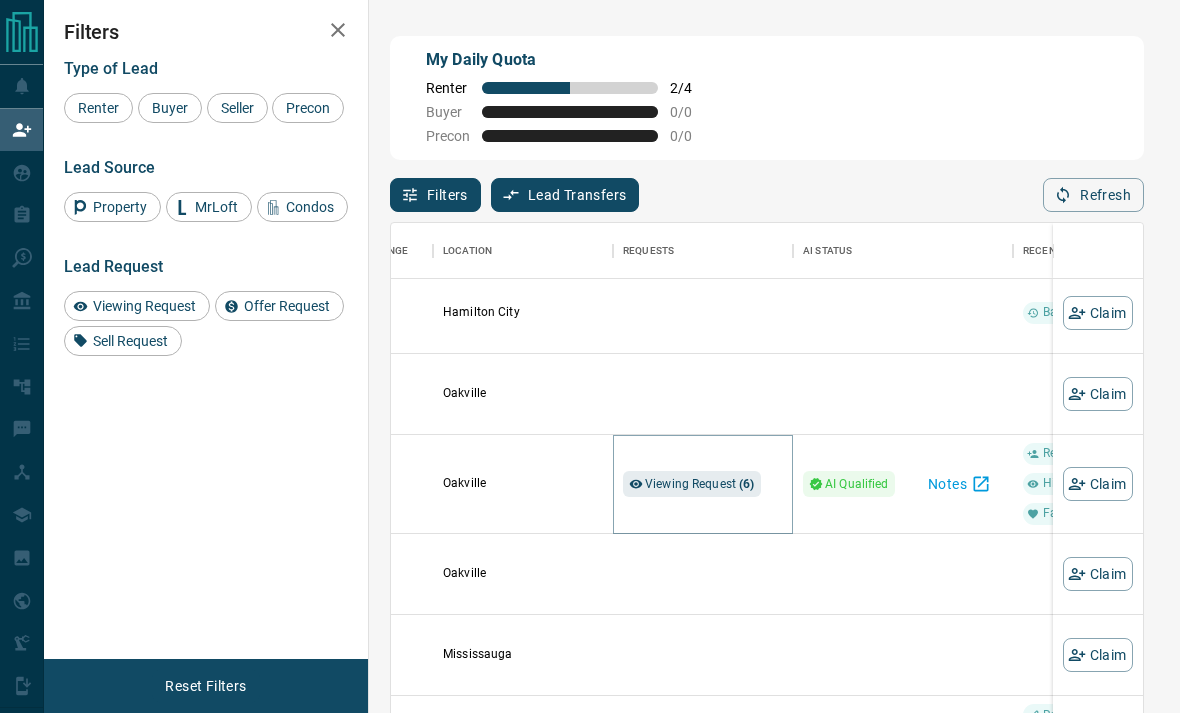 click on "Viewing Request   ( 6 )" at bounding box center (700, 484) 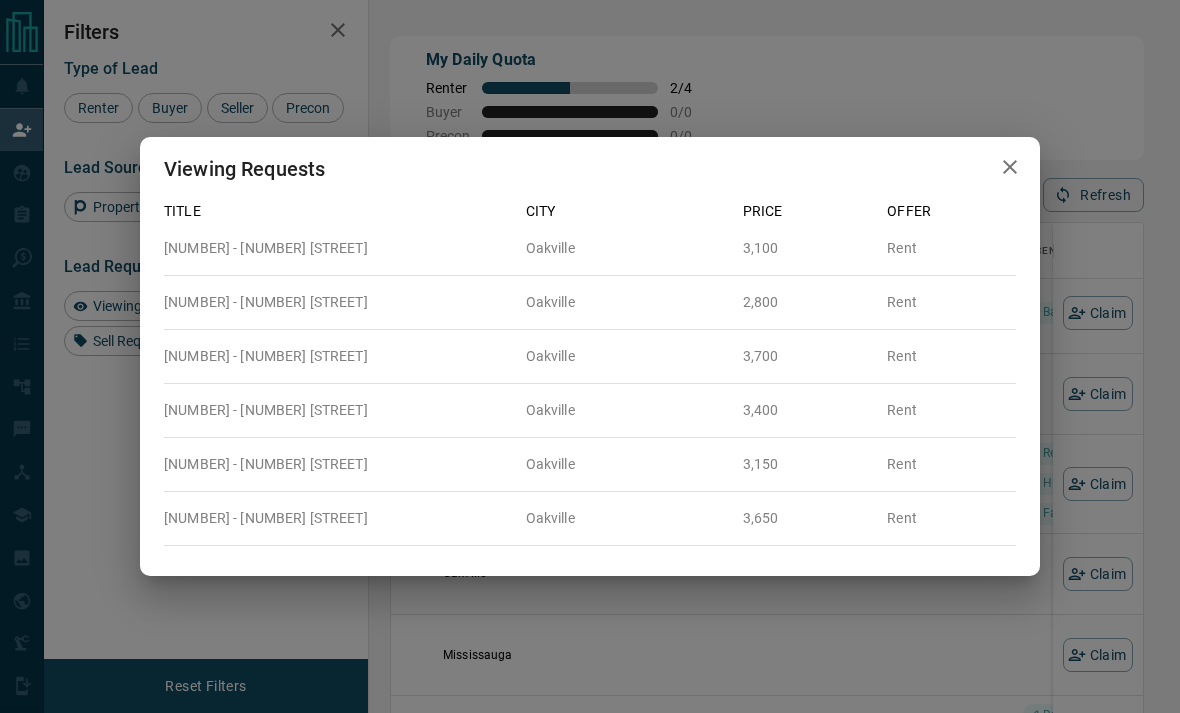 click on "Viewing Requests Title City Price Offer [NUMBER] - [NUMBER] [STREET] [CITY] [PRICE] Rent [NUMBER] - [NUMBER] [STREET] [CITY] [PRICE] Rent [NUMBER] - [NUMBER] [STREET] [CITY] [PRICE] Rent [NUMBER] - [NUMBER] [STREET] [CITY] [PRICE] Rent [NUMBER] - [NUMBER] [STREET] [CITY] [PRICE] Rent [NUMBER] - [NUMBER] [STREET] [CITY] [PRICE] Rent" at bounding box center [590, 356] 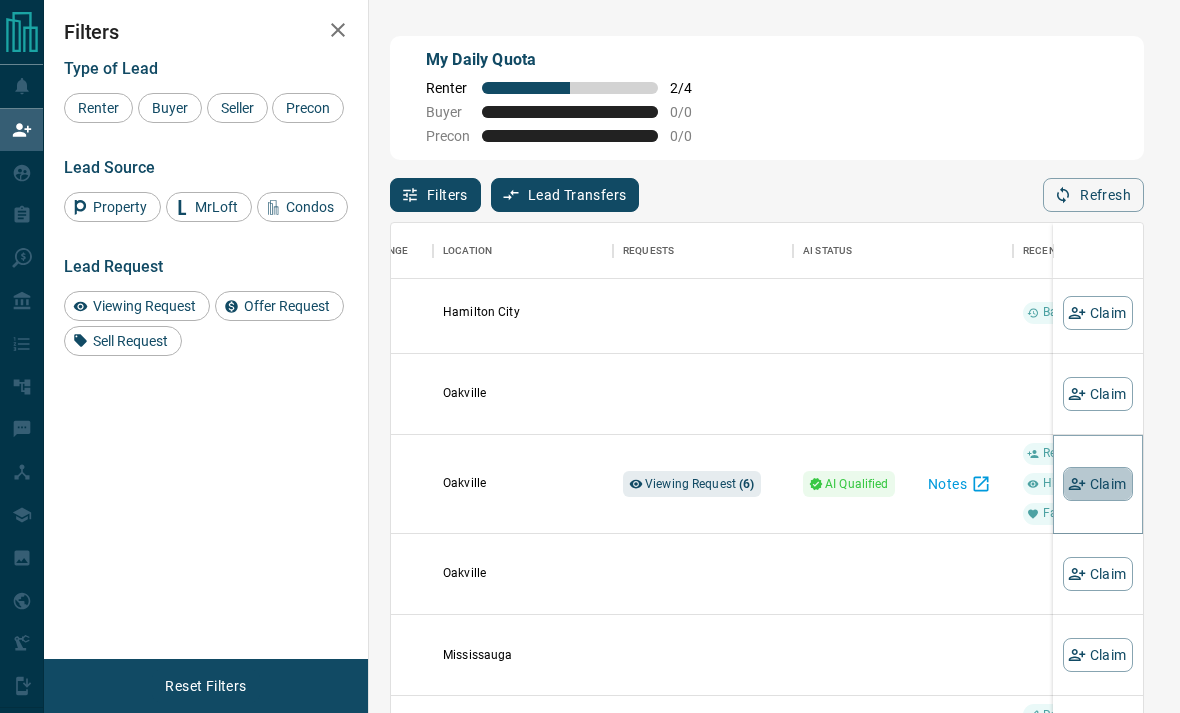 click on "Claim" at bounding box center (1098, 484) 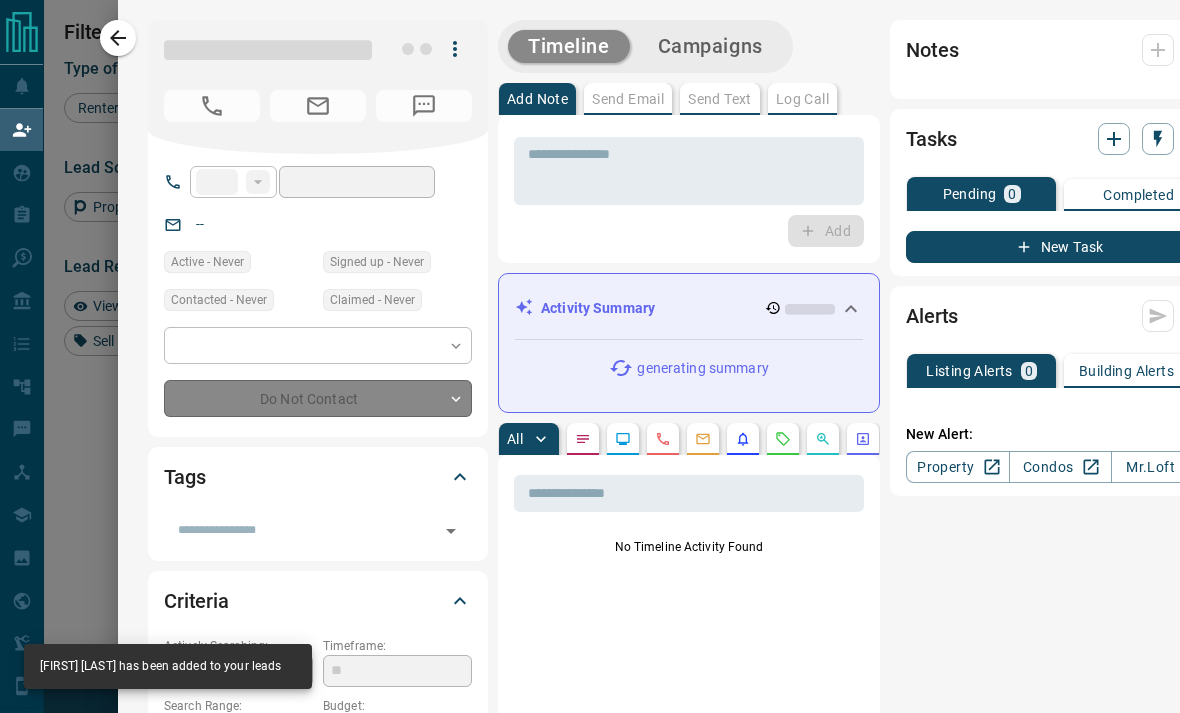 type on "**" 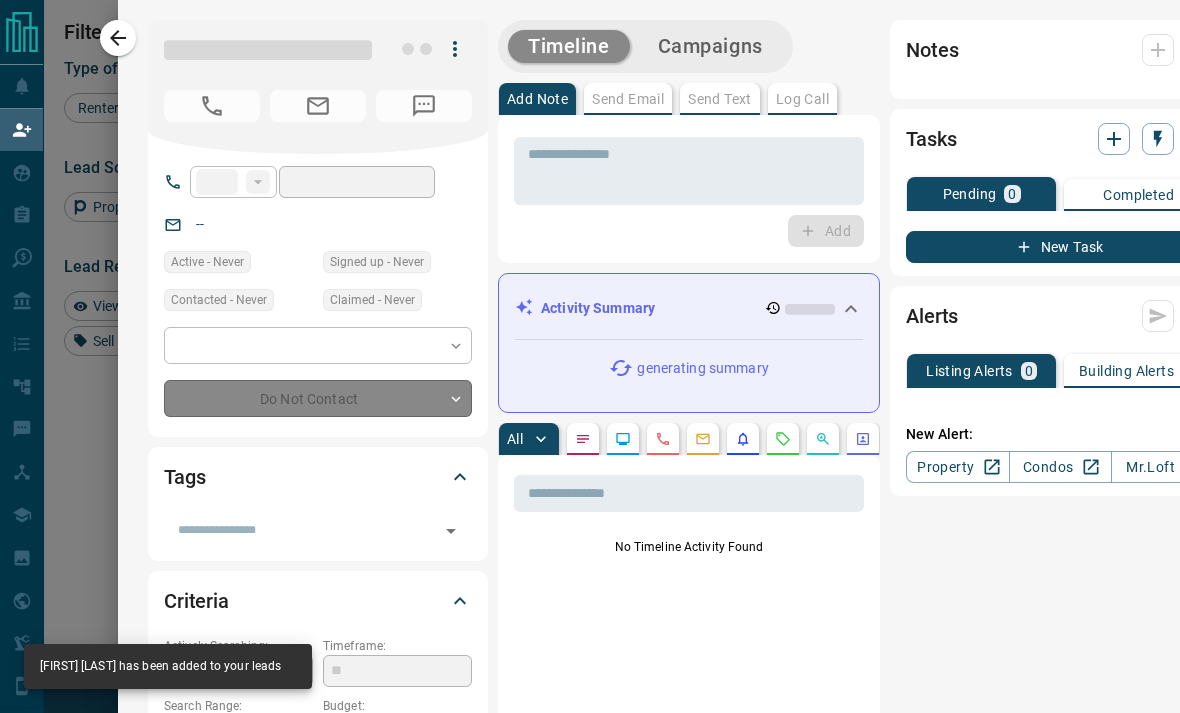 type on "**********" 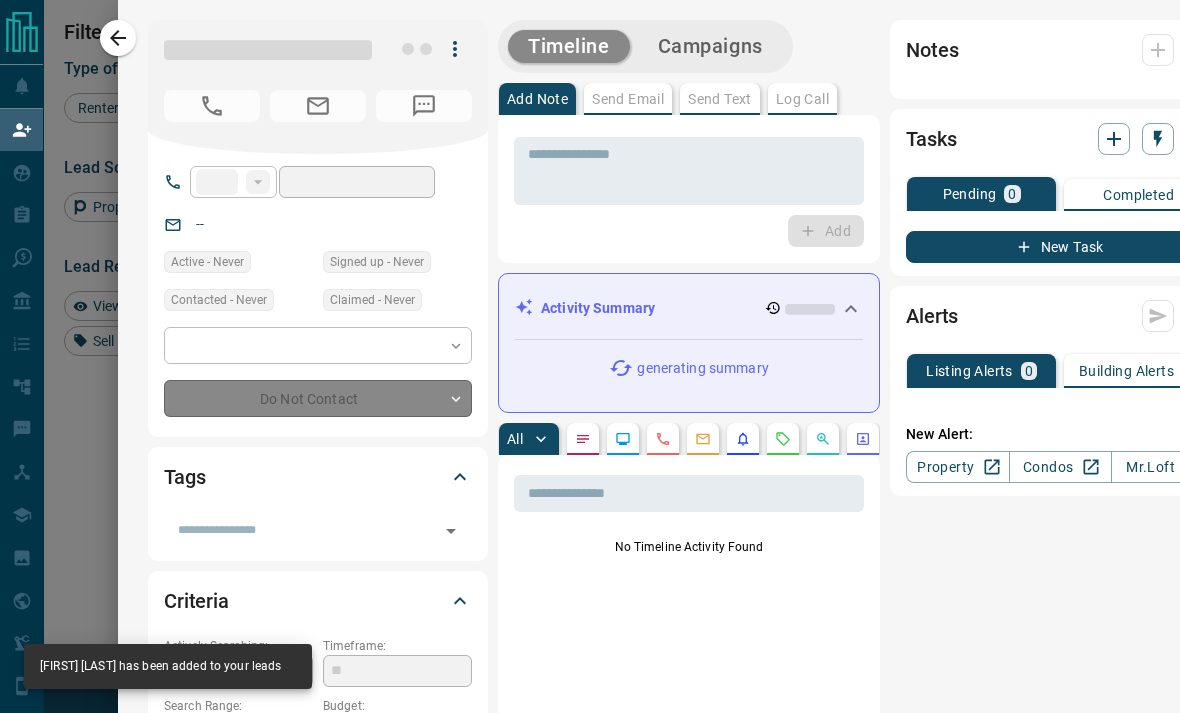type on "**********" 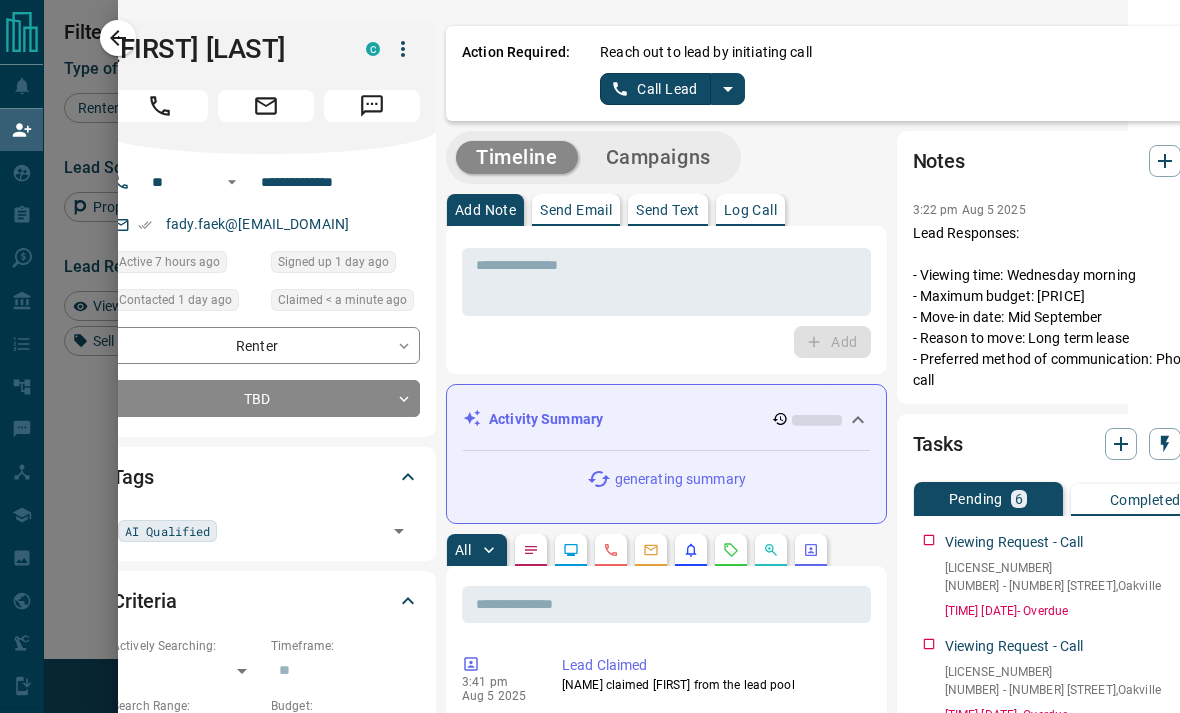 scroll, scrollTop: 0, scrollLeft: 51, axis: horizontal 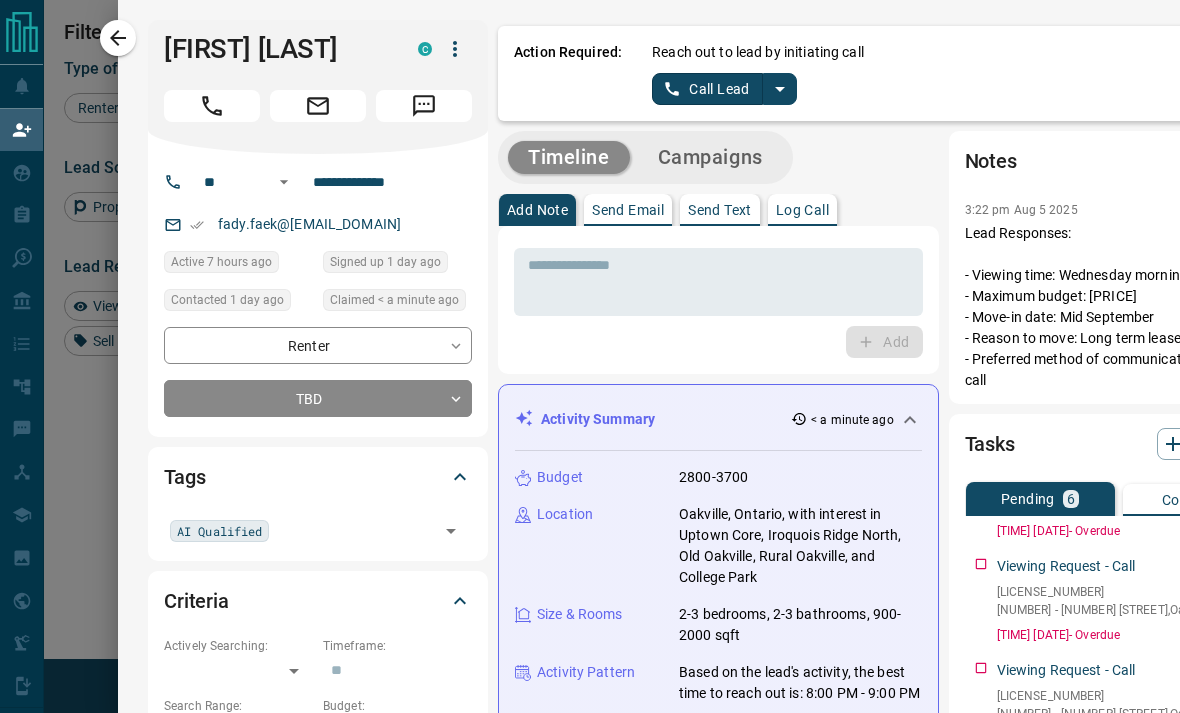 click at bounding box center (718, 282) 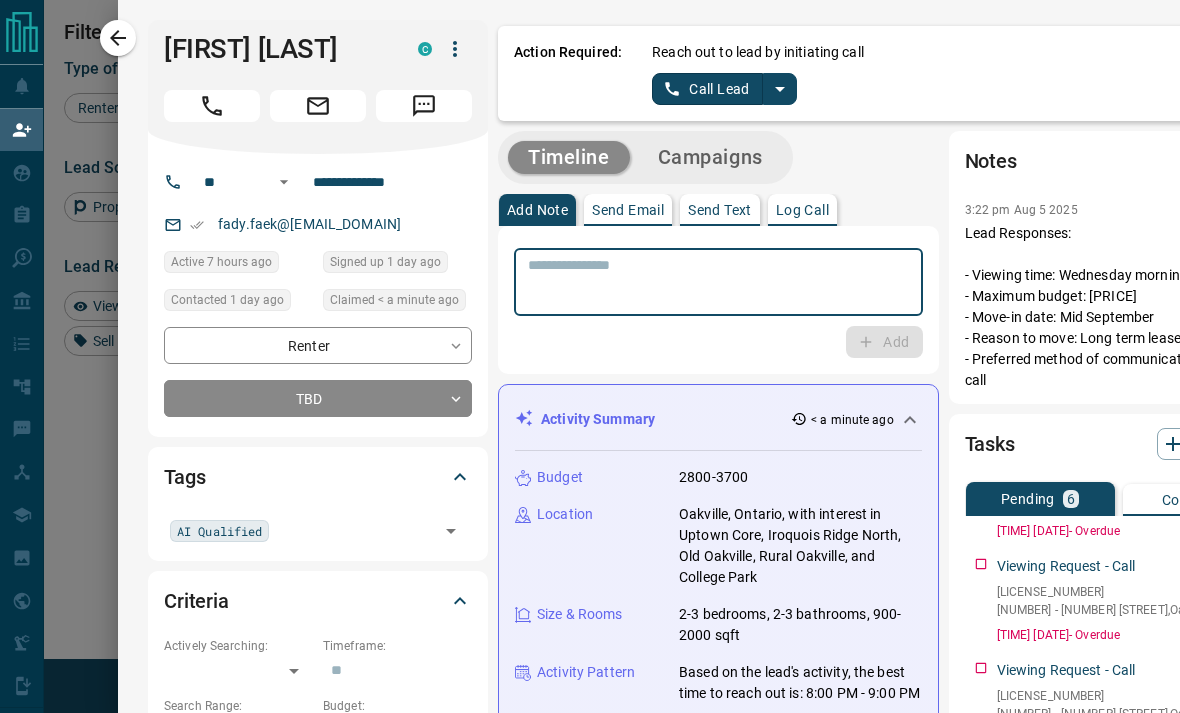 click on "Send Text" at bounding box center [720, 210] 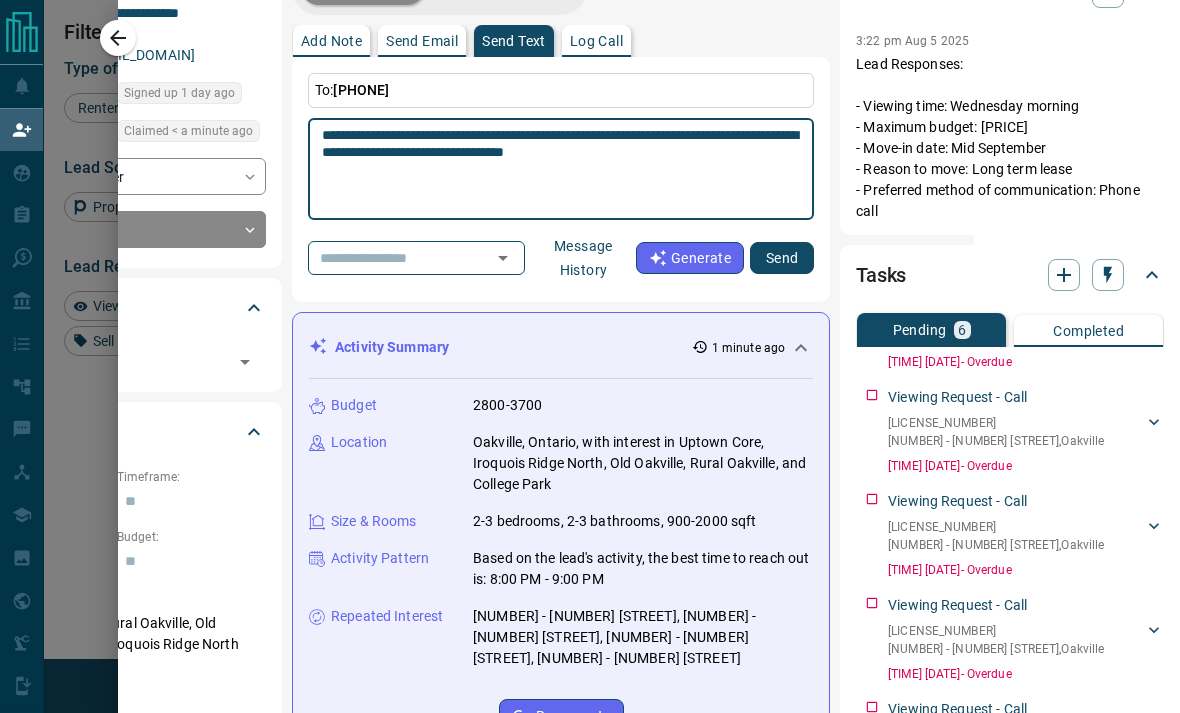 scroll, scrollTop: 168, scrollLeft: 206, axis: both 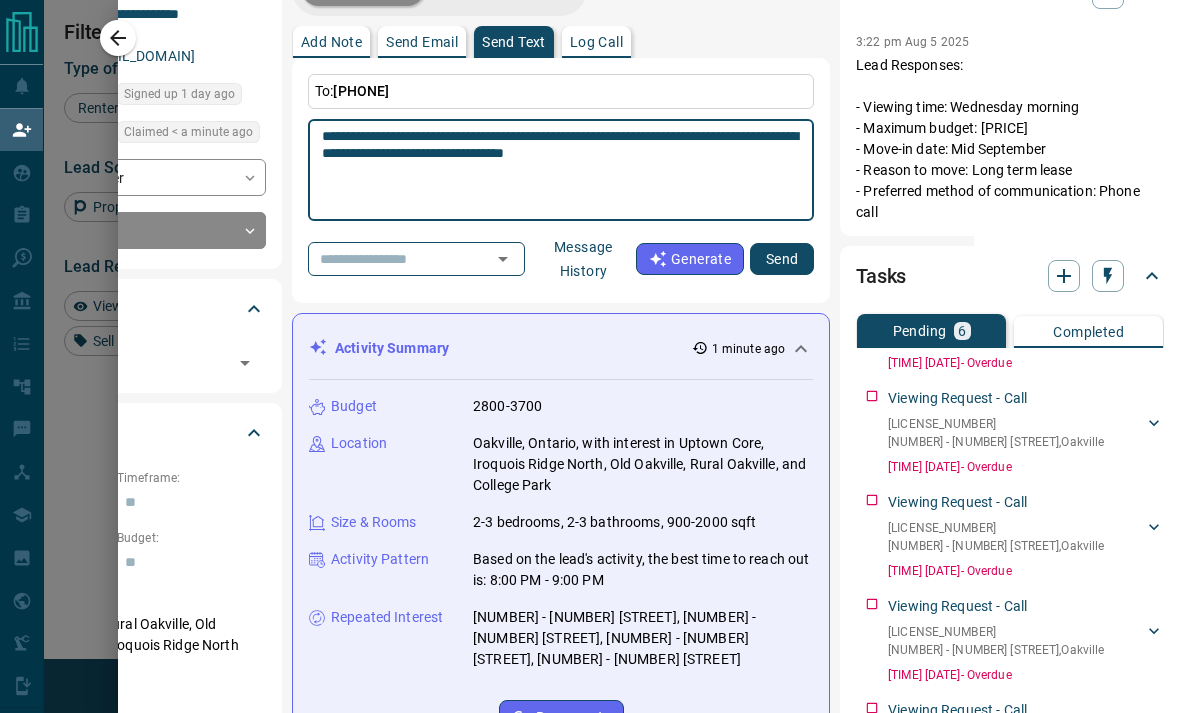 click on "**********" at bounding box center [561, 170] 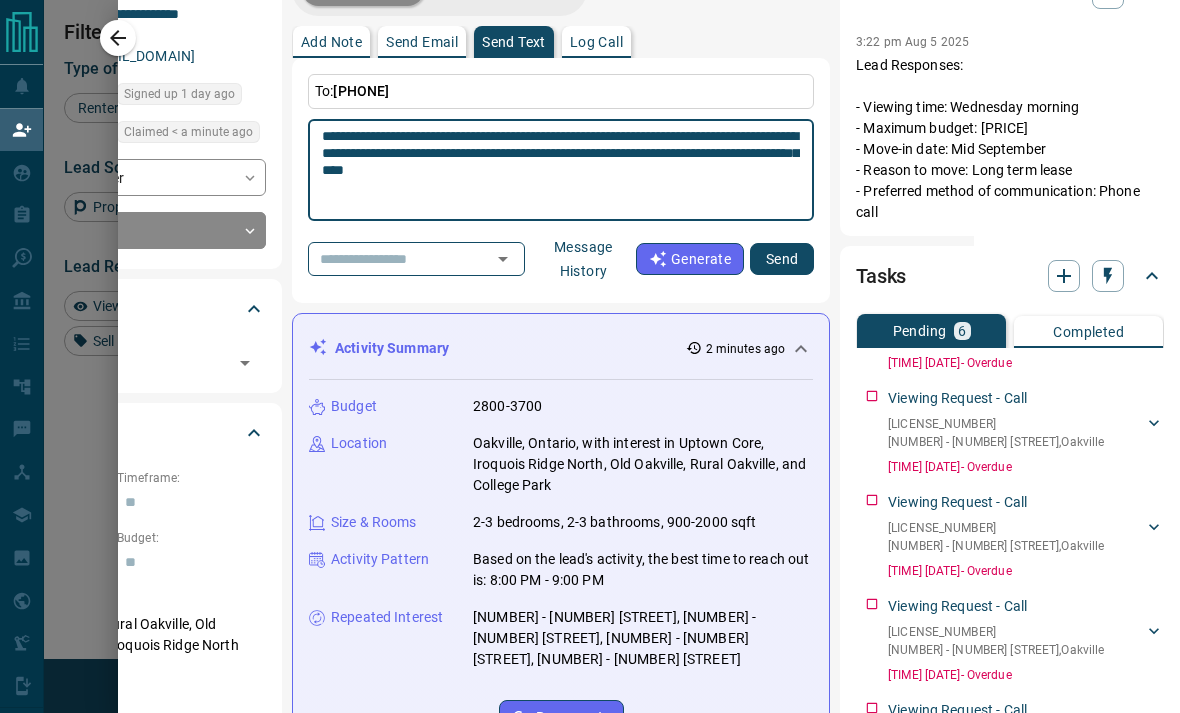 type on "**********" 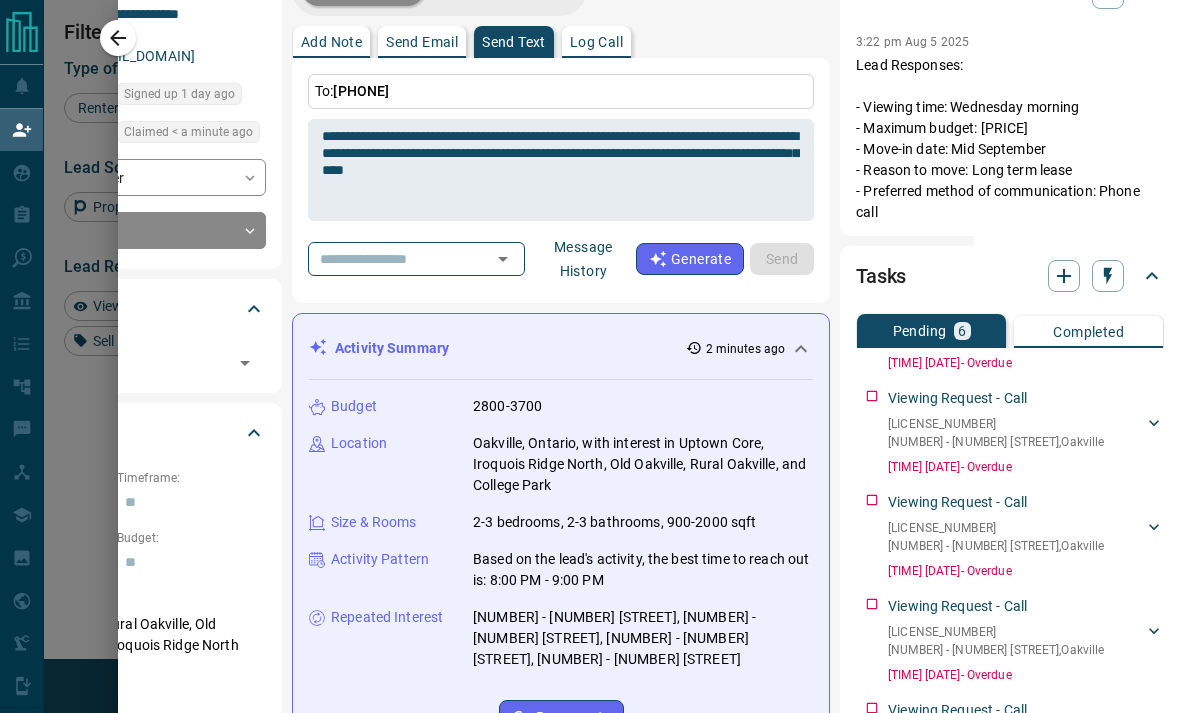 type 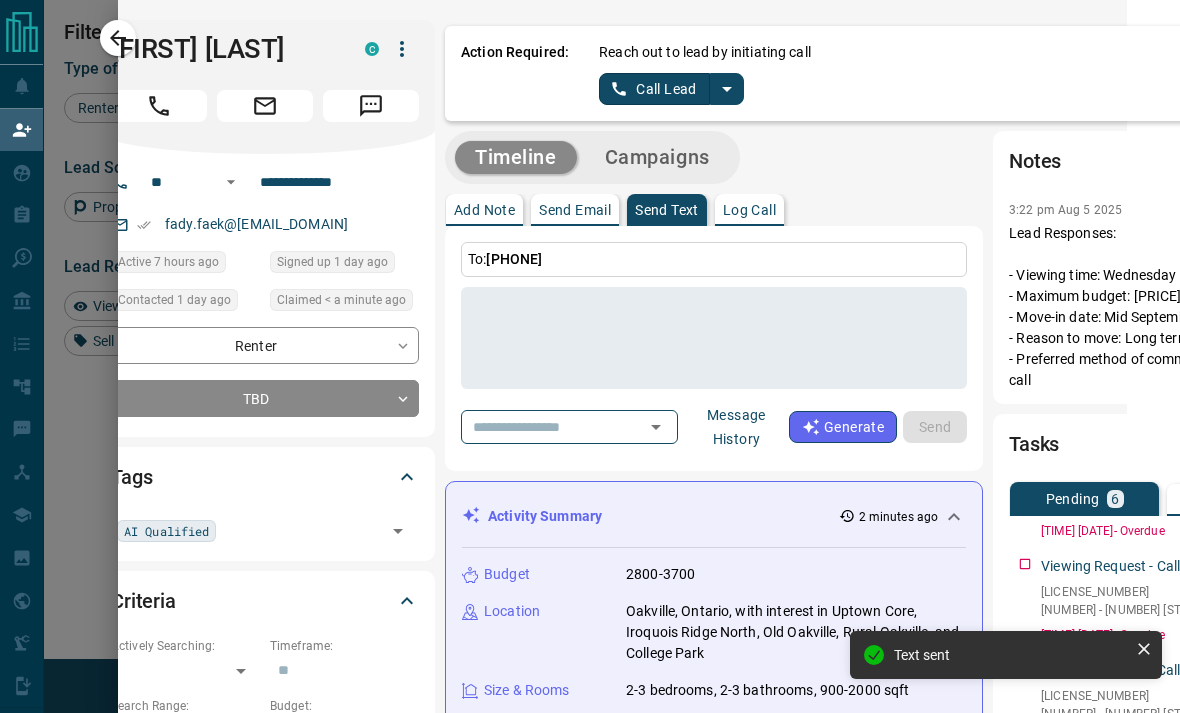 scroll, scrollTop: -7, scrollLeft: 12, axis: both 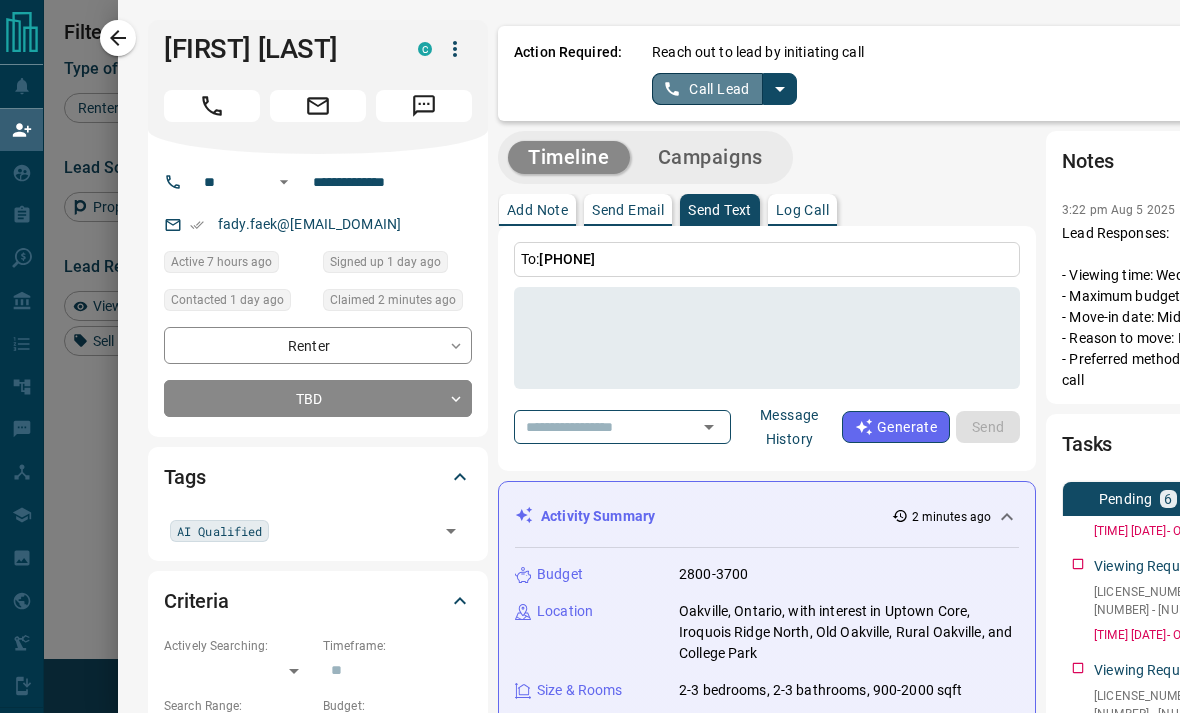 click on "Call Lead" at bounding box center (707, 89) 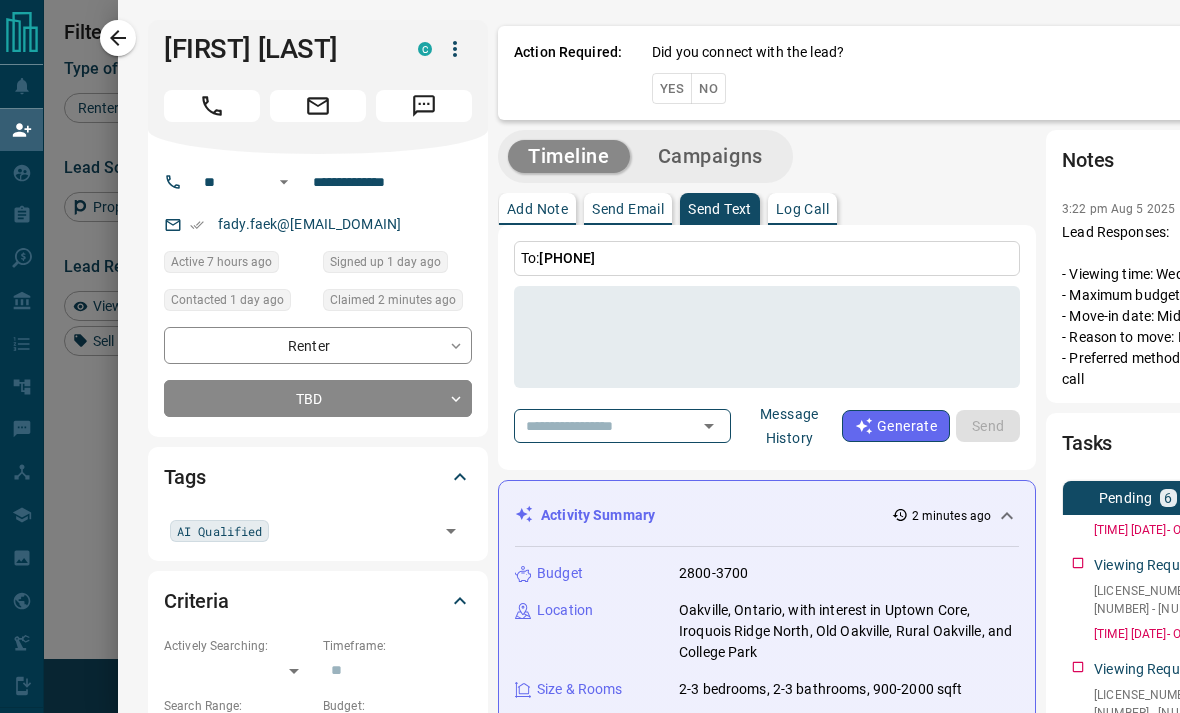 click on "No" at bounding box center [708, 88] 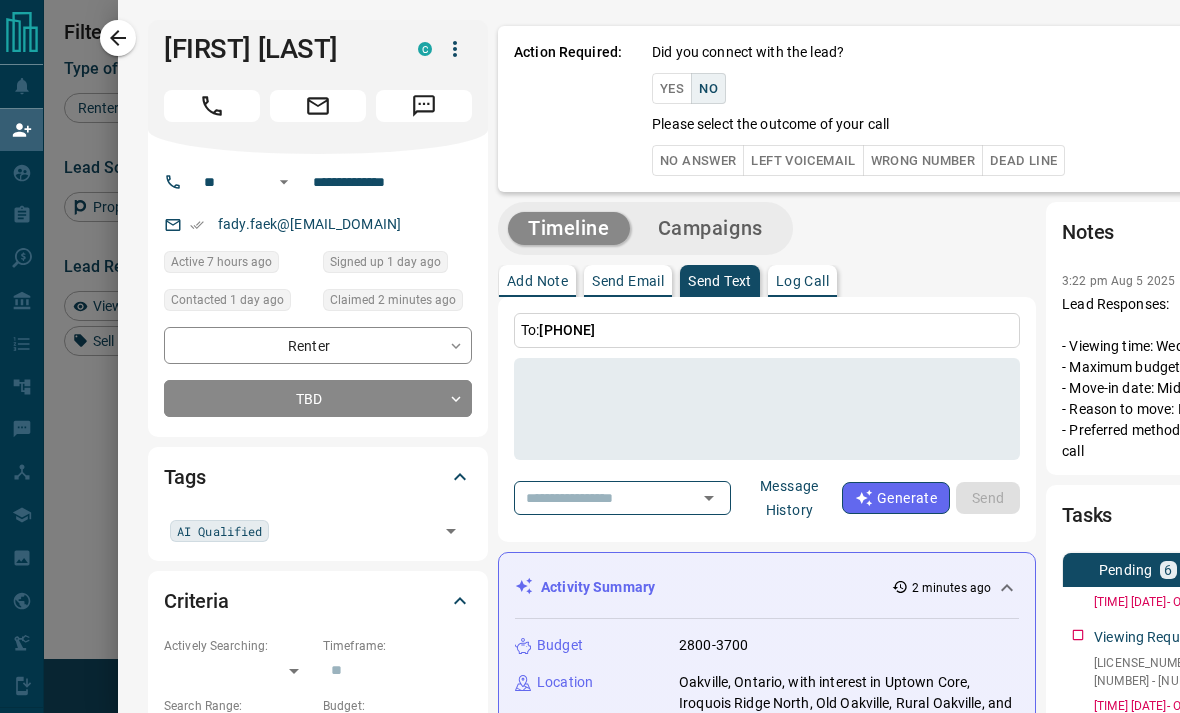 click on "No Answer" at bounding box center [698, 160] 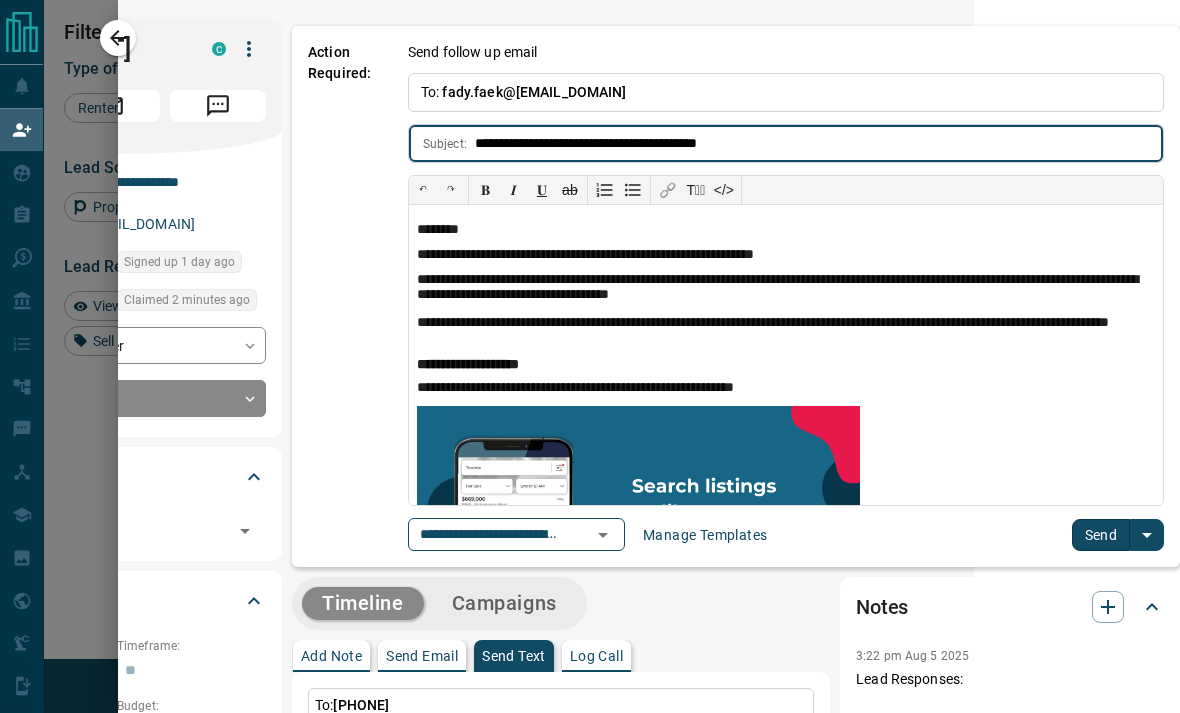 scroll, scrollTop: 0, scrollLeft: 206, axis: horizontal 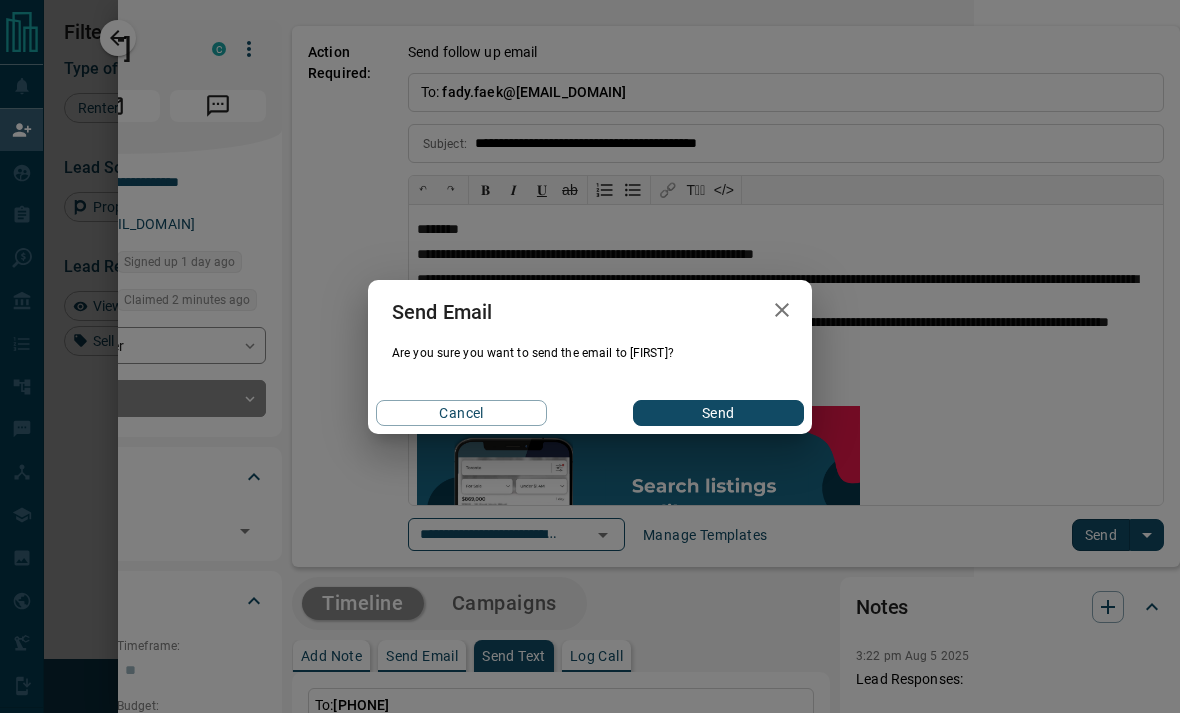 click on "Send" at bounding box center [718, 413] 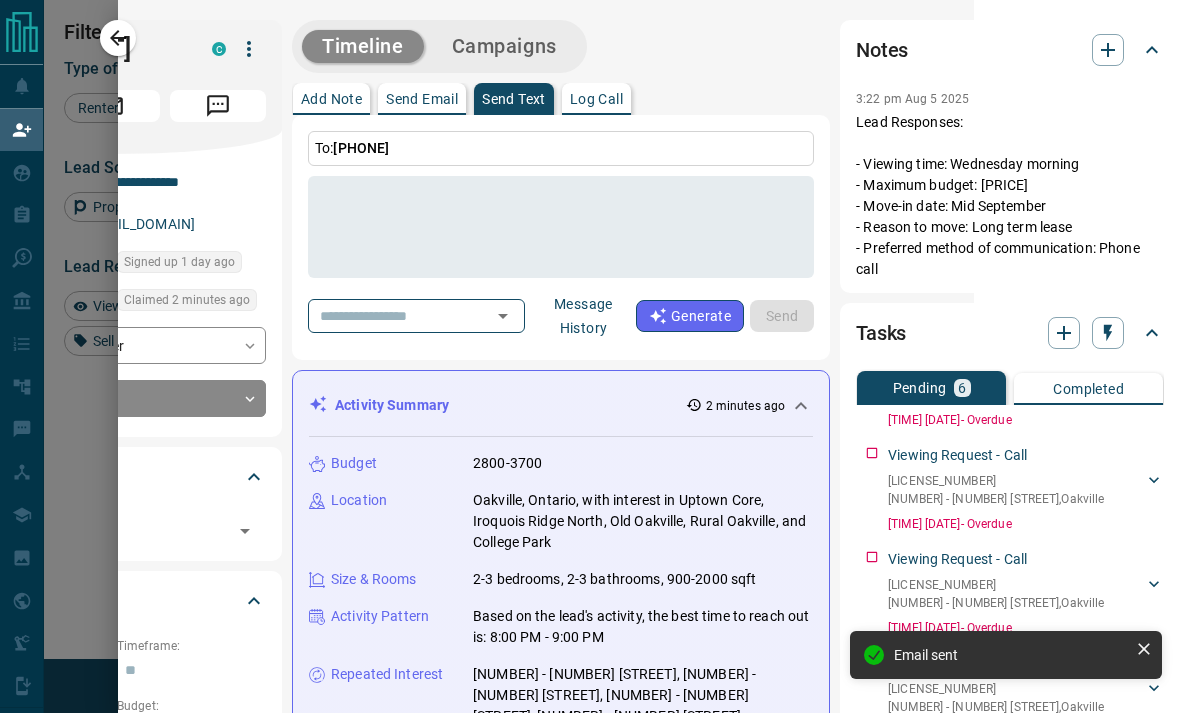 click at bounding box center [590, 356] 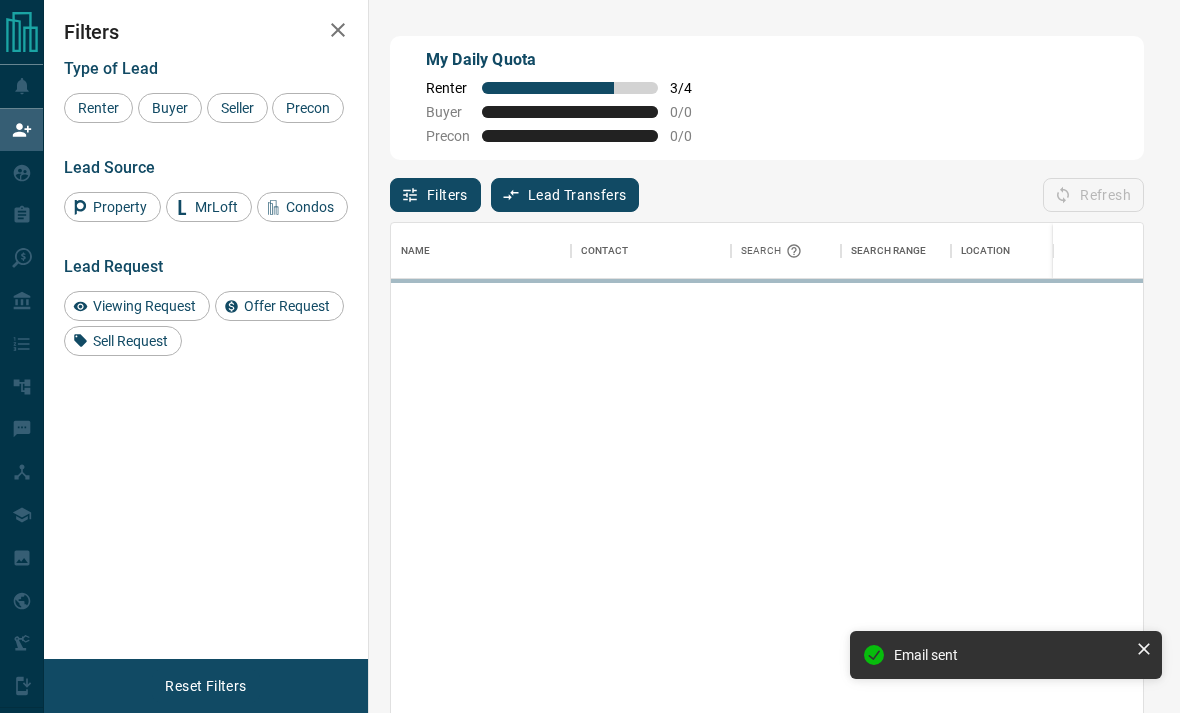 scroll, scrollTop: 1, scrollLeft: 1, axis: both 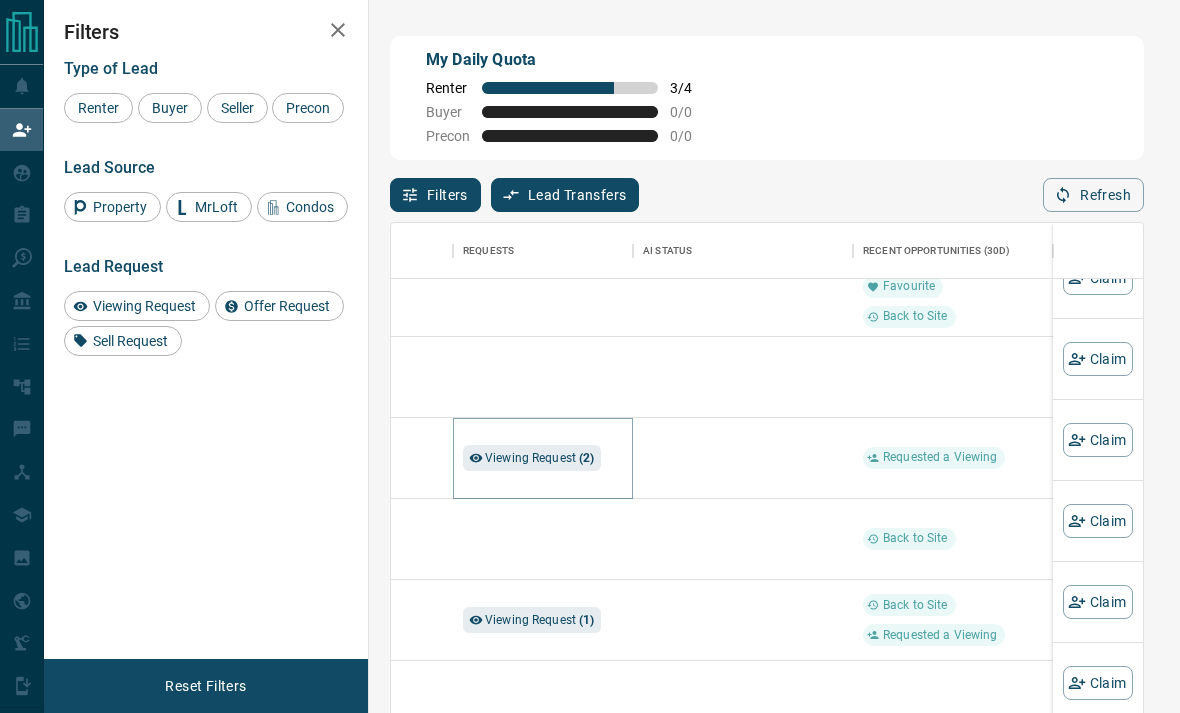 click on "Viewing Request   ( 2 )" at bounding box center [540, 458] 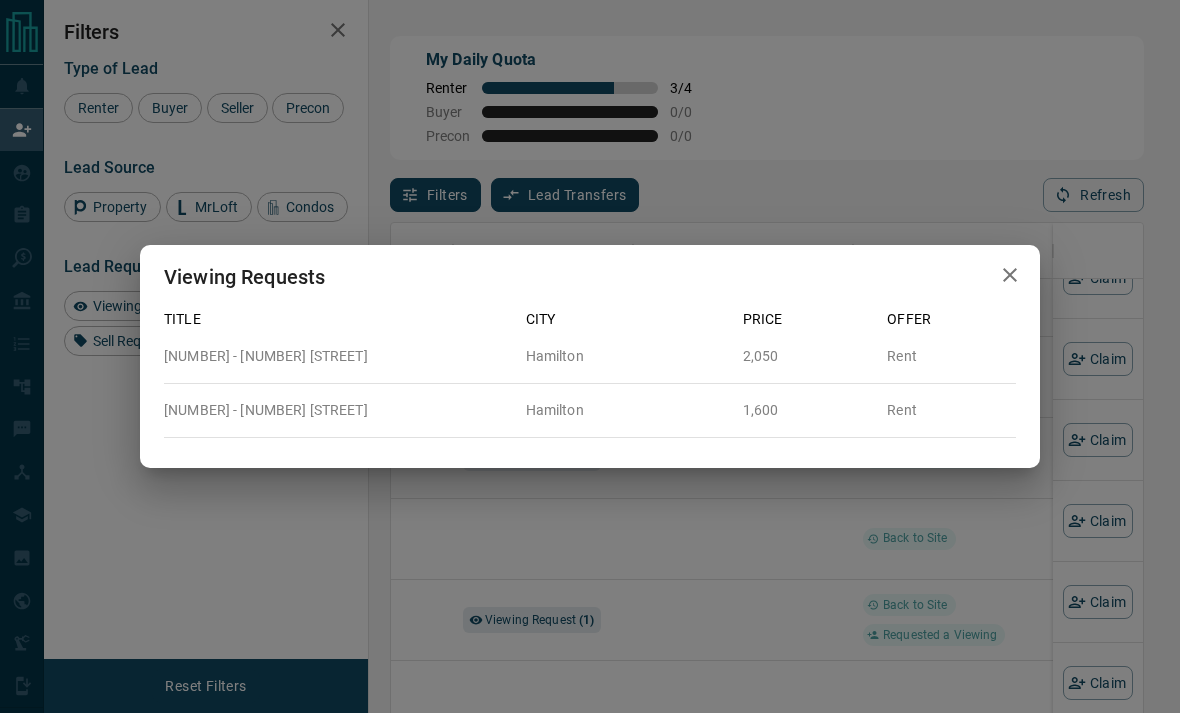 click on "Viewing Requests Title City Price Offer [NUMBER] - [NUMBER] [STREET] [CITY] [PRICE] Rent [NUMBER] - [NUMBER] [STREET] [CITY] [PRICE] Rent" at bounding box center (590, 356) 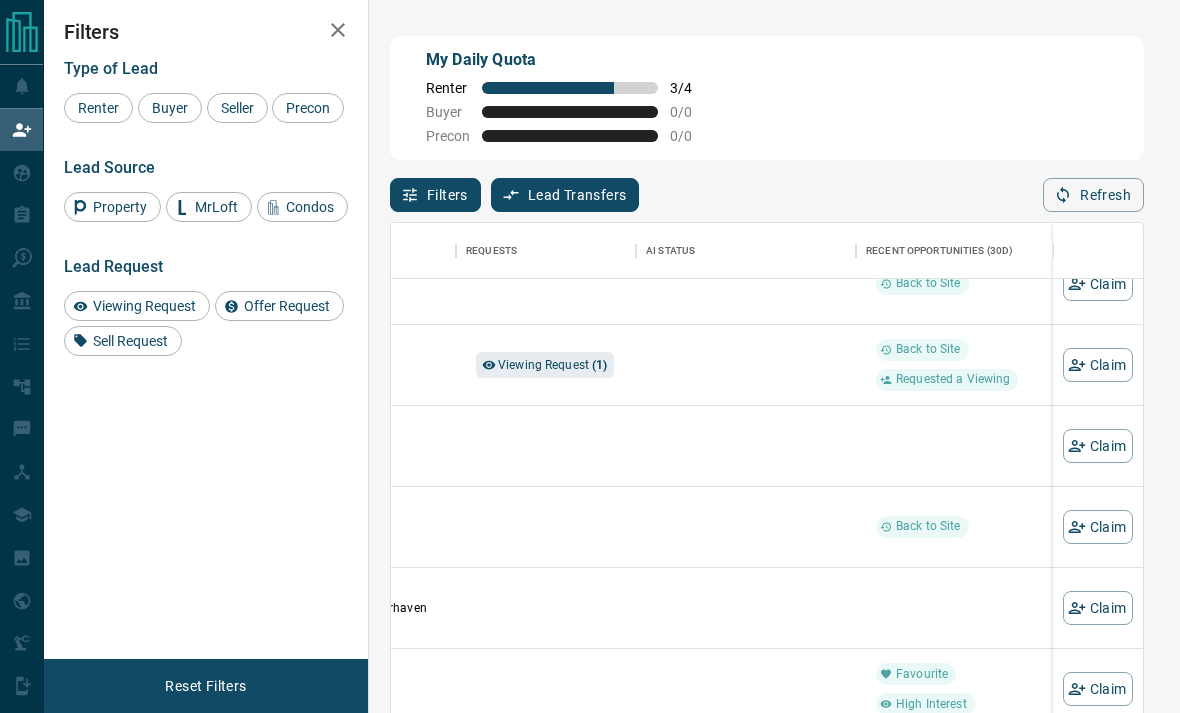 scroll, scrollTop: 4191, scrollLeft: 647, axis: both 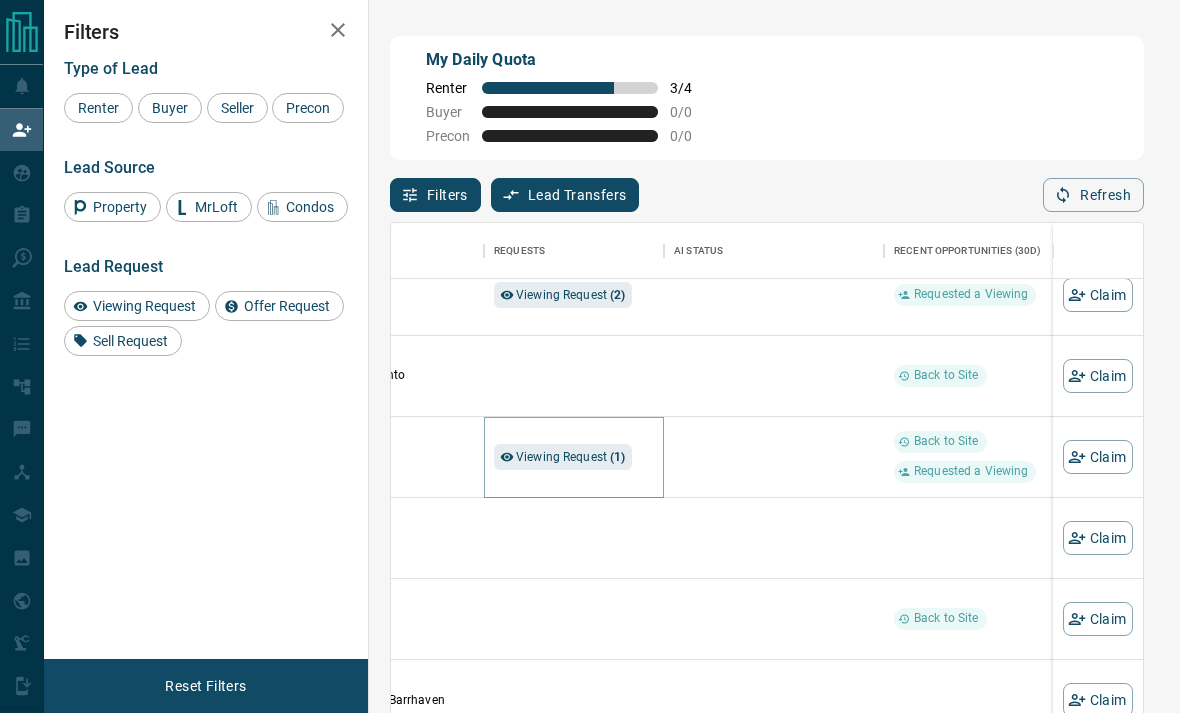click on "Viewing Request   ( 1 )" at bounding box center (563, 457) 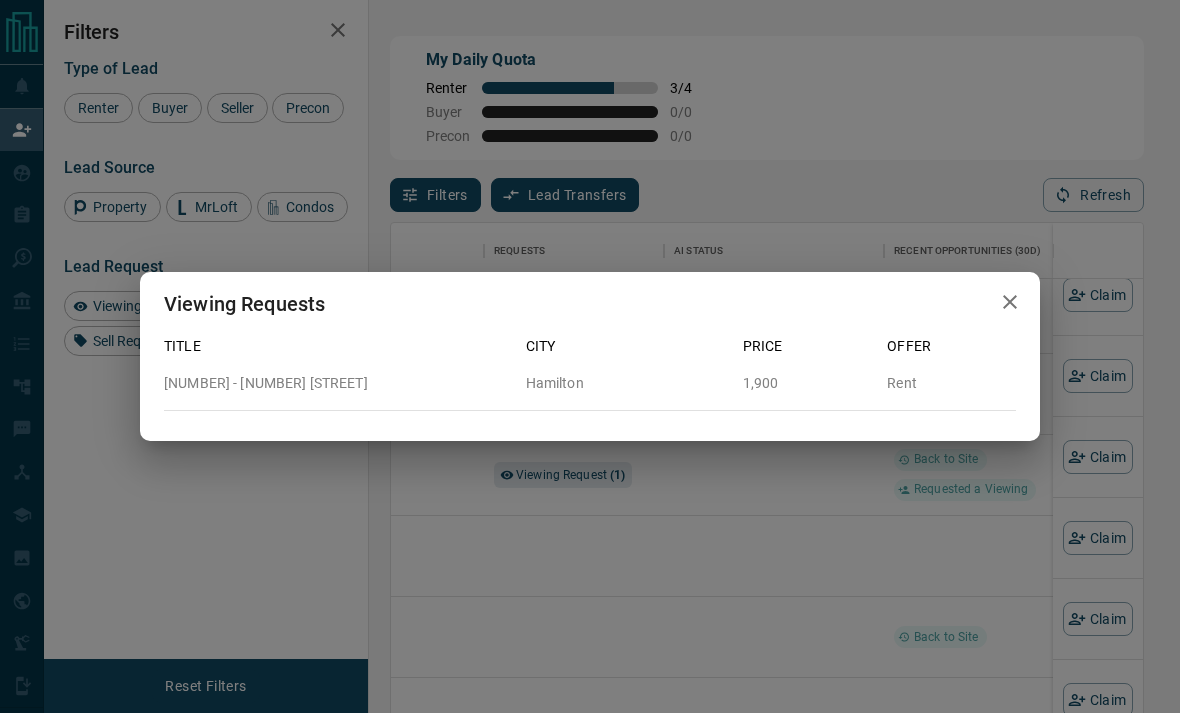 click on "Viewing Requests Title City Price Offer [NUMBER] - [NUMBER] [STREET] [CITY] [PRICE] Rent" at bounding box center (590, 356) 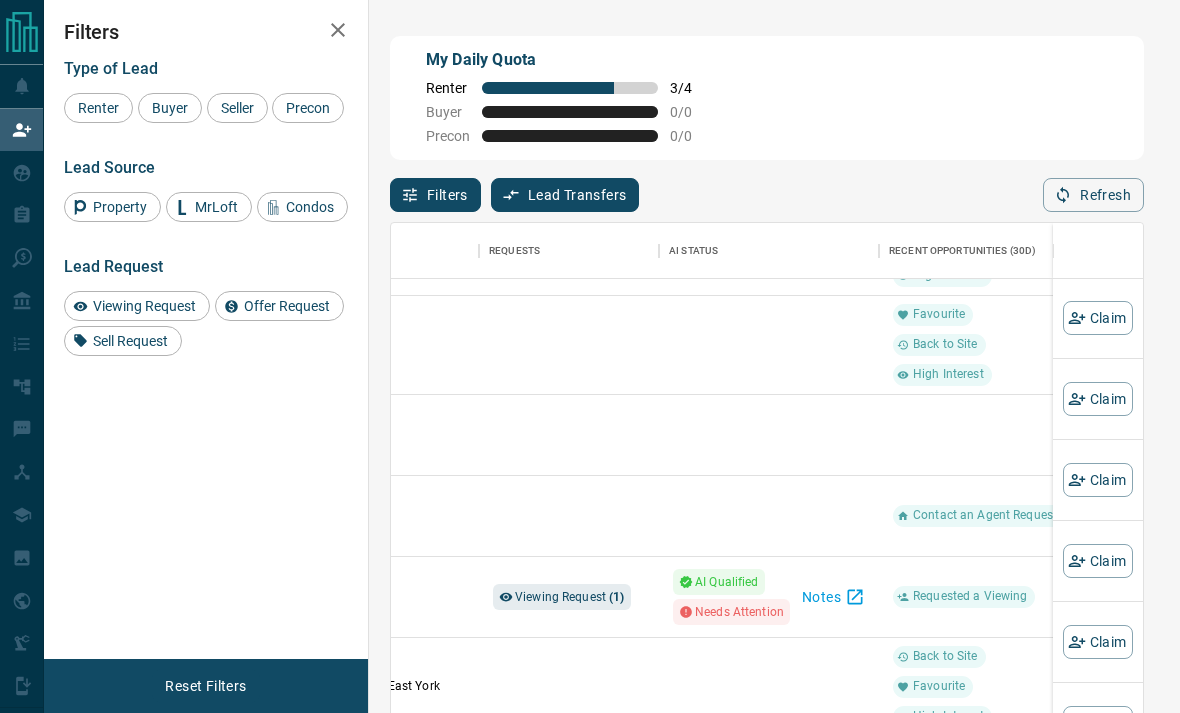 scroll, scrollTop: 4898, scrollLeft: 652, axis: both 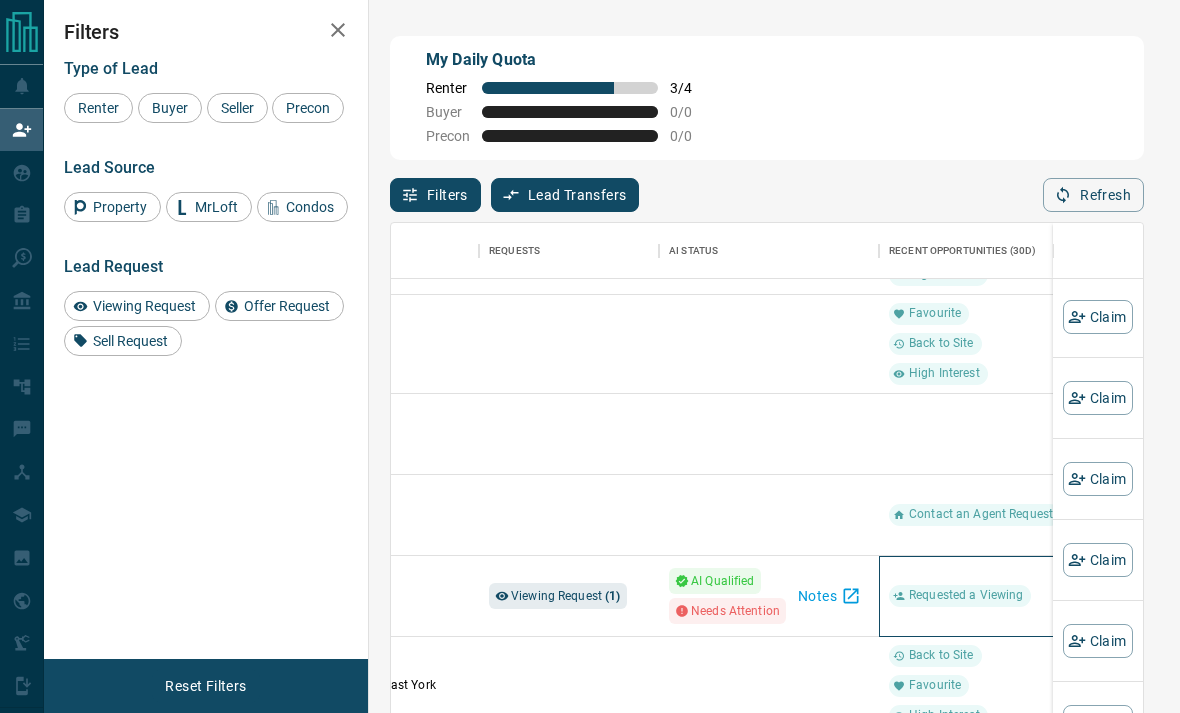 click on "Requested a Viewing" at bounding box center [966, 595] 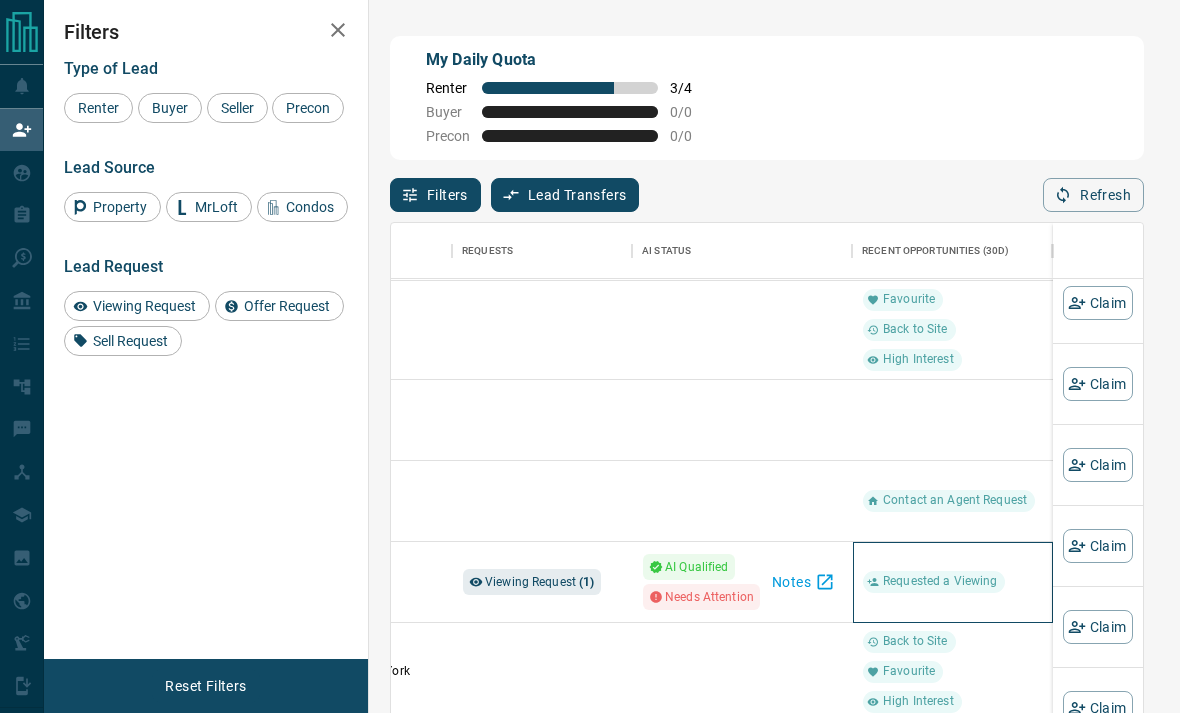 scroll, scrollTop: 4912, scrollLeft: 678, axis: both 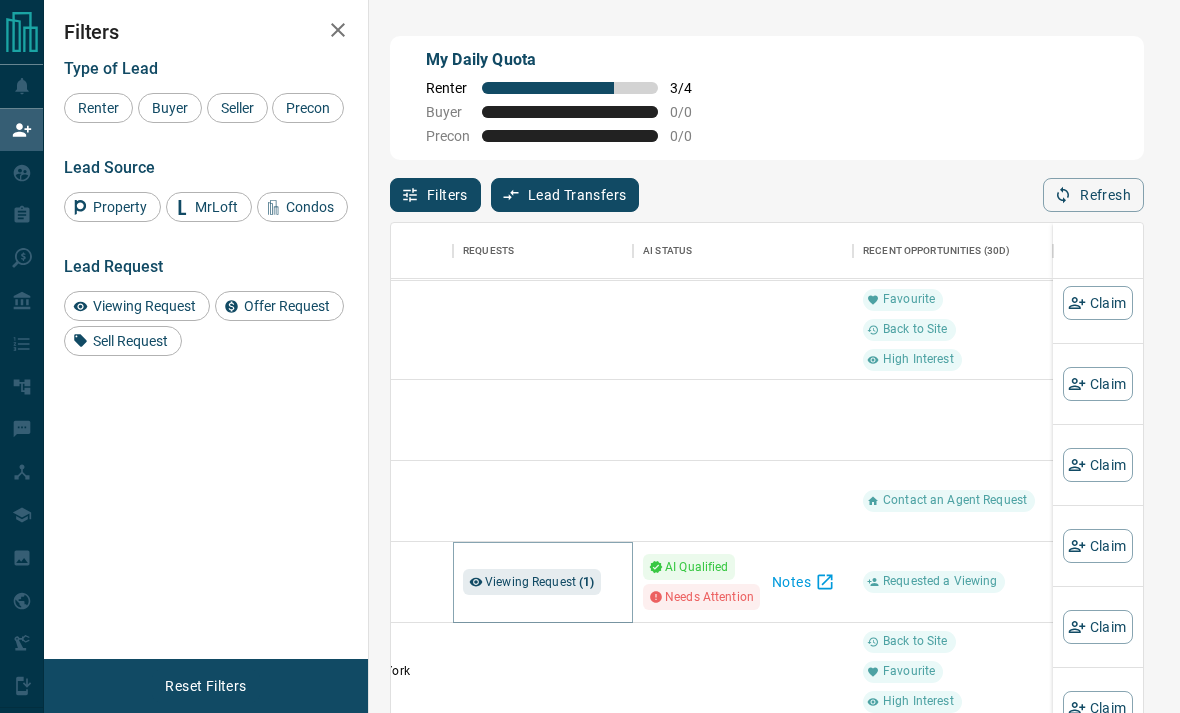 click on "Viewing Request   ( 1 )" at bounding box center (540, 582) 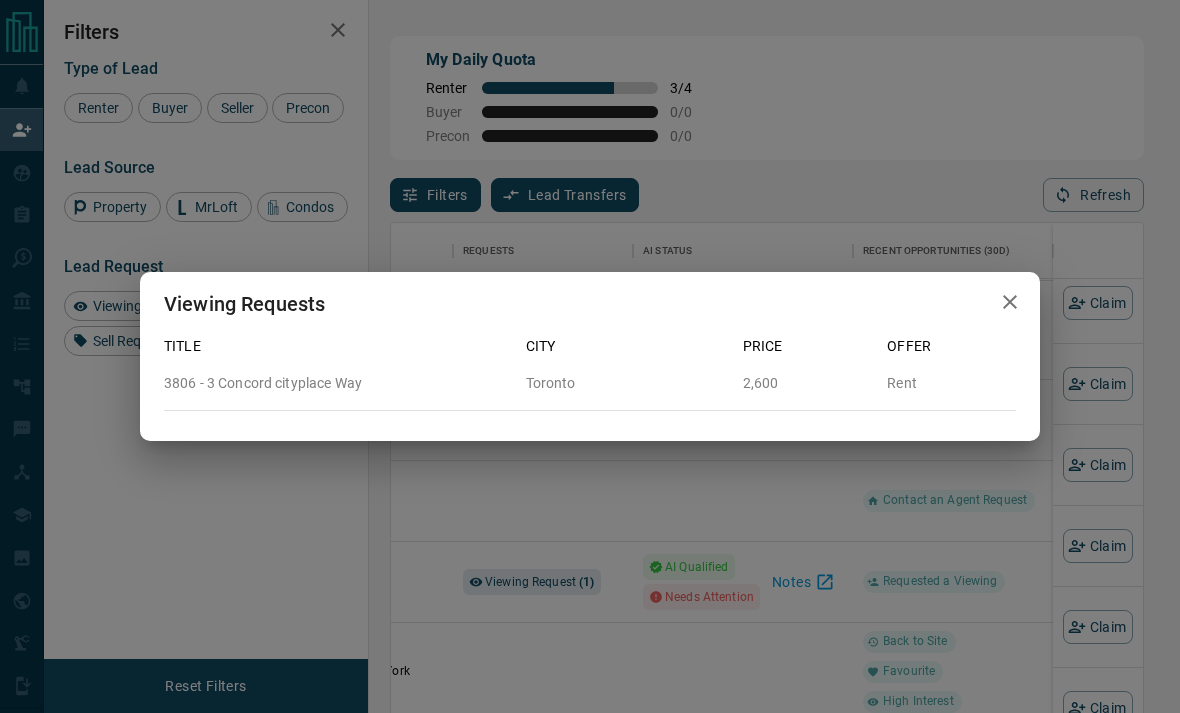 click on "Viewing Requests Title City Price Offer [NUMBER] [STREET] [CITY] [PRICE] Rent" at bounding box center [590, 356] 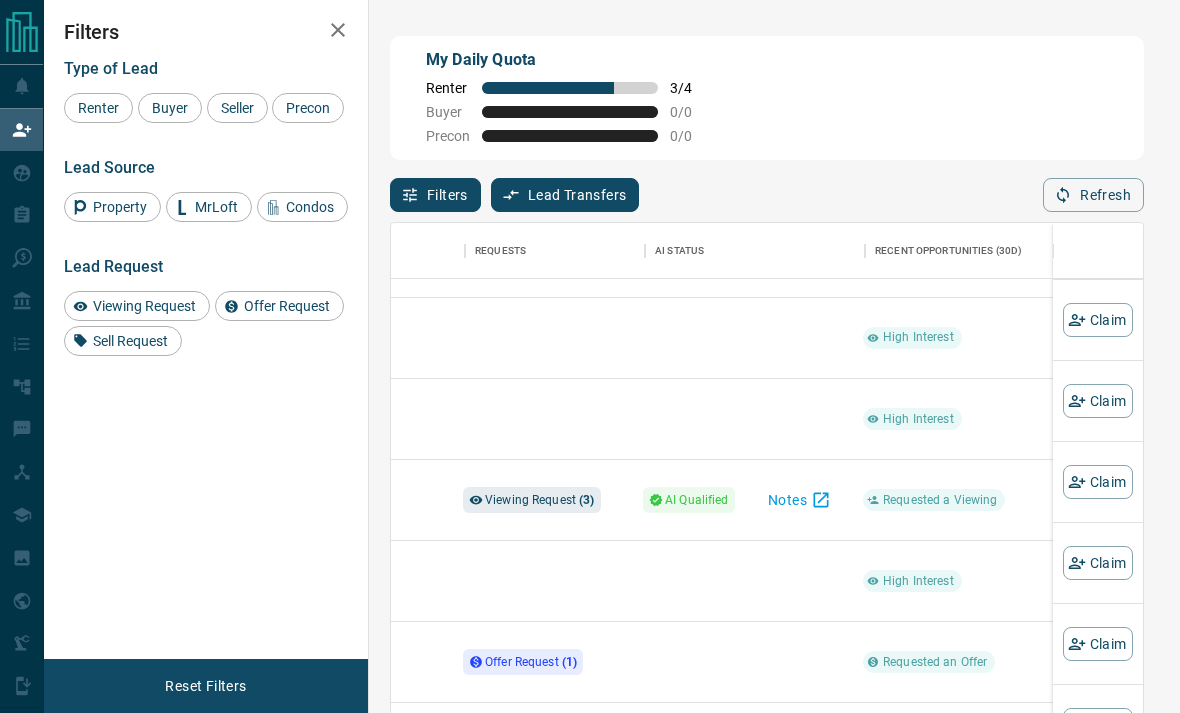 scroll, scrollTop: 5387, scrollLeft: 678, axis: both 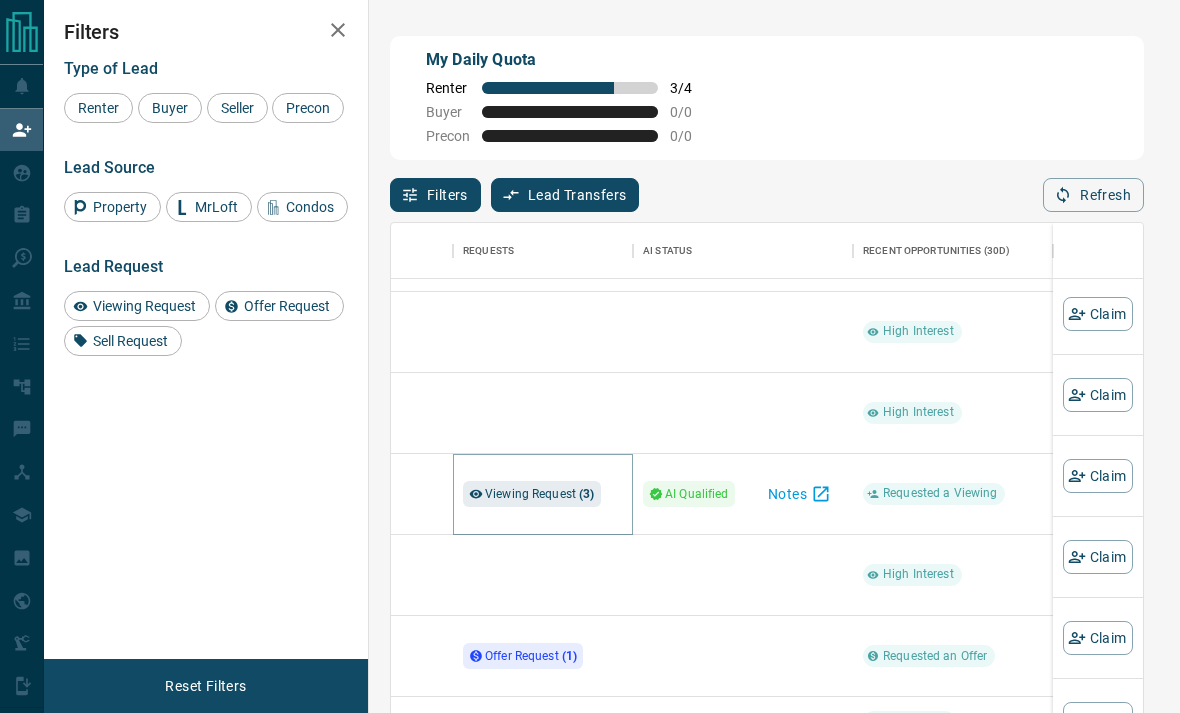 click on "Viewing Request   ( [NUMBER] )" at bounding box center [540, 494] 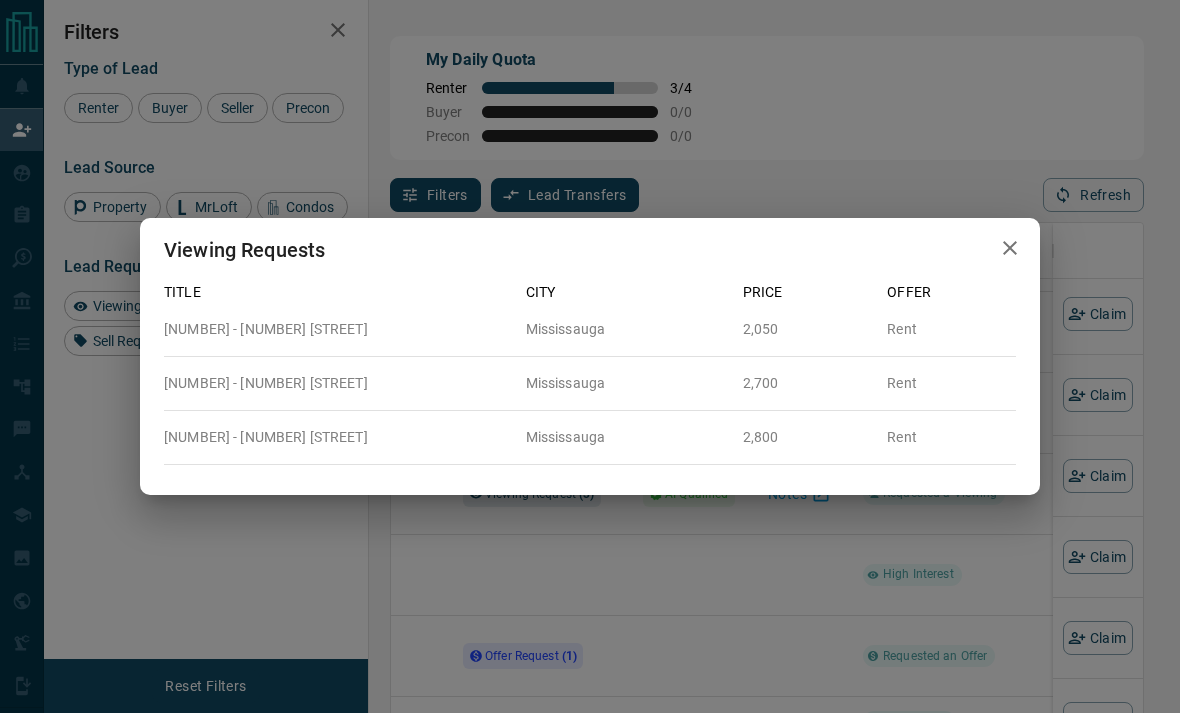 click on "Viewing Requests Title City Price Offer [NUMBER] - [NUMBER] [STREET] [CITY] [PRICE] Rent [NUMBER] - [NUMBER] [STREET] [CITY] [PRICE] Rent [NUMBER] - [NUMBER] [STREET] [CITY] [PRICE] Rent" at bounding box center [590, 356] 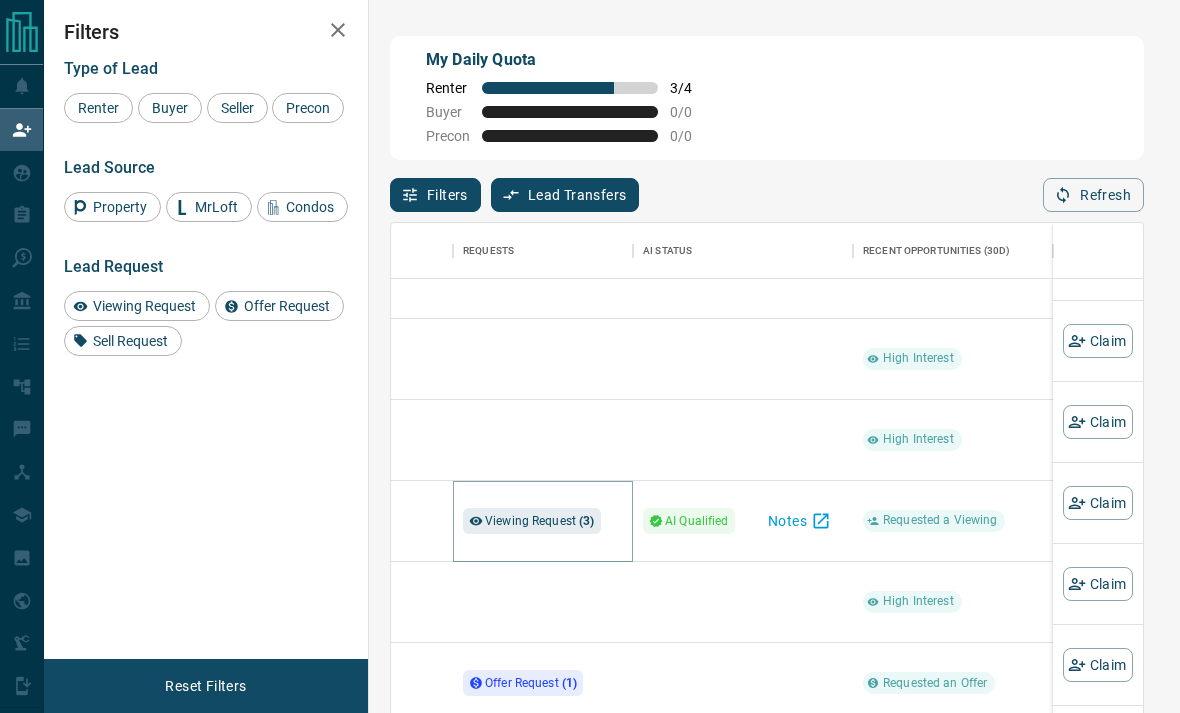 scroll, scrollTop: 5360, scrollLeft: 678, axis: both 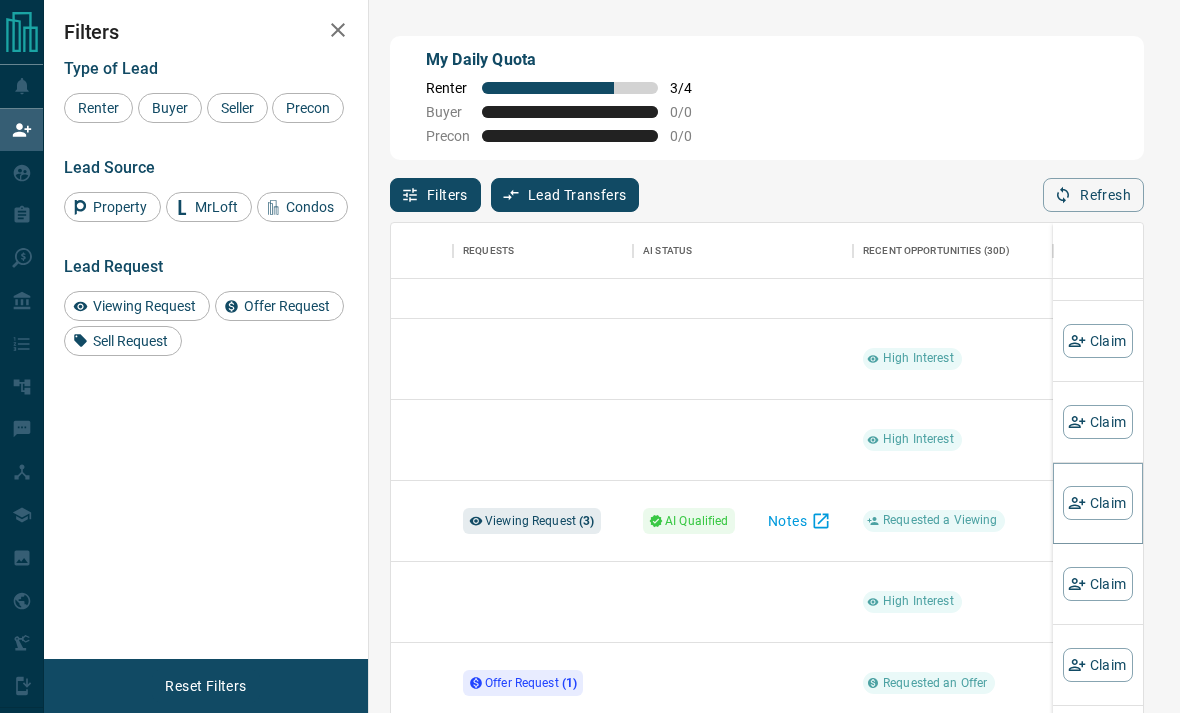 click on "Claim" at bounding box center (1098, 503) 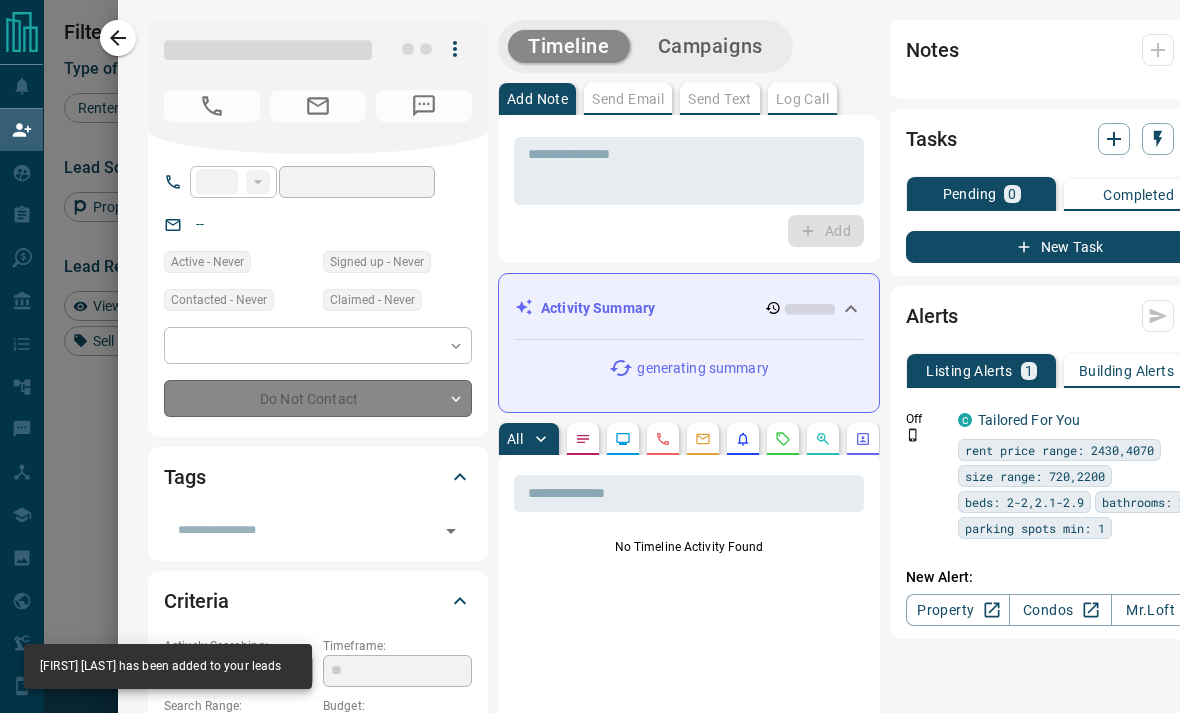 type on "**" 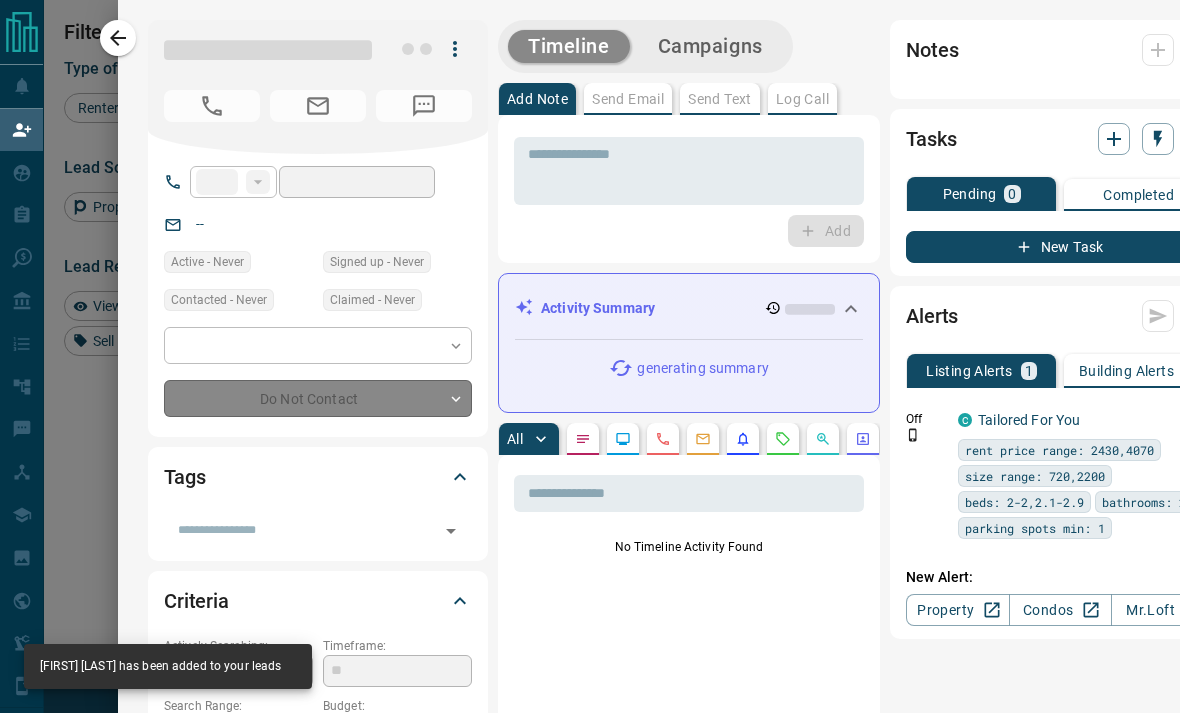type on "**********" 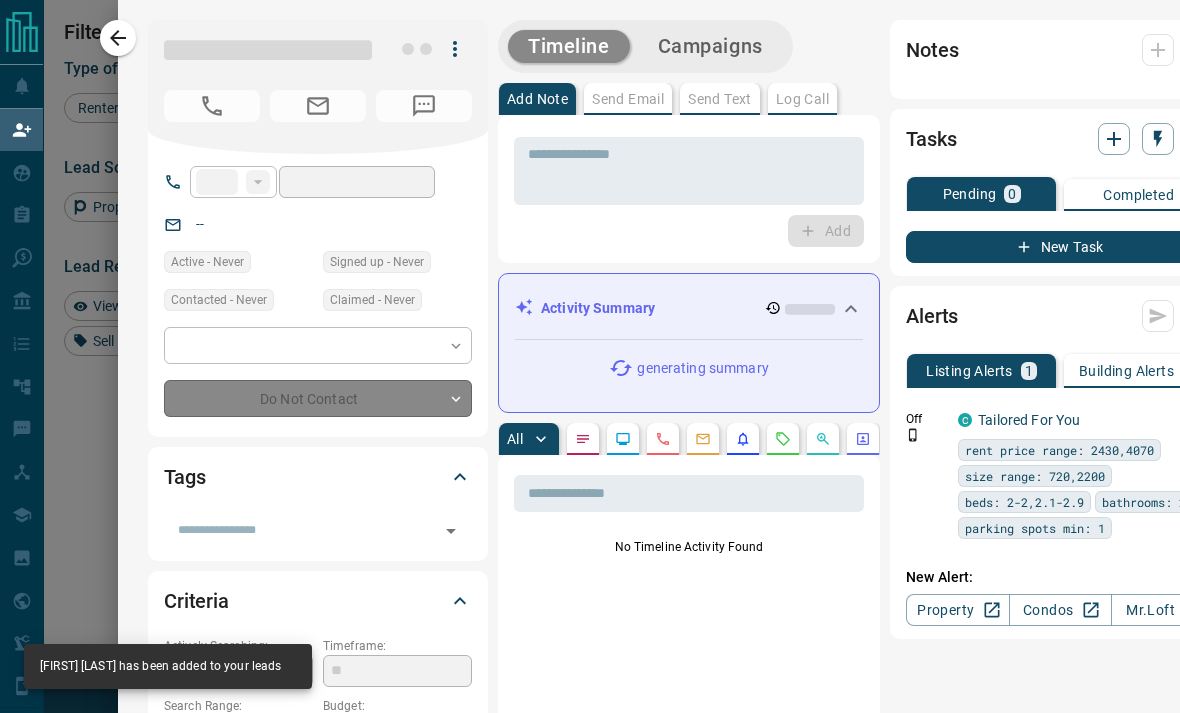 type on "**" 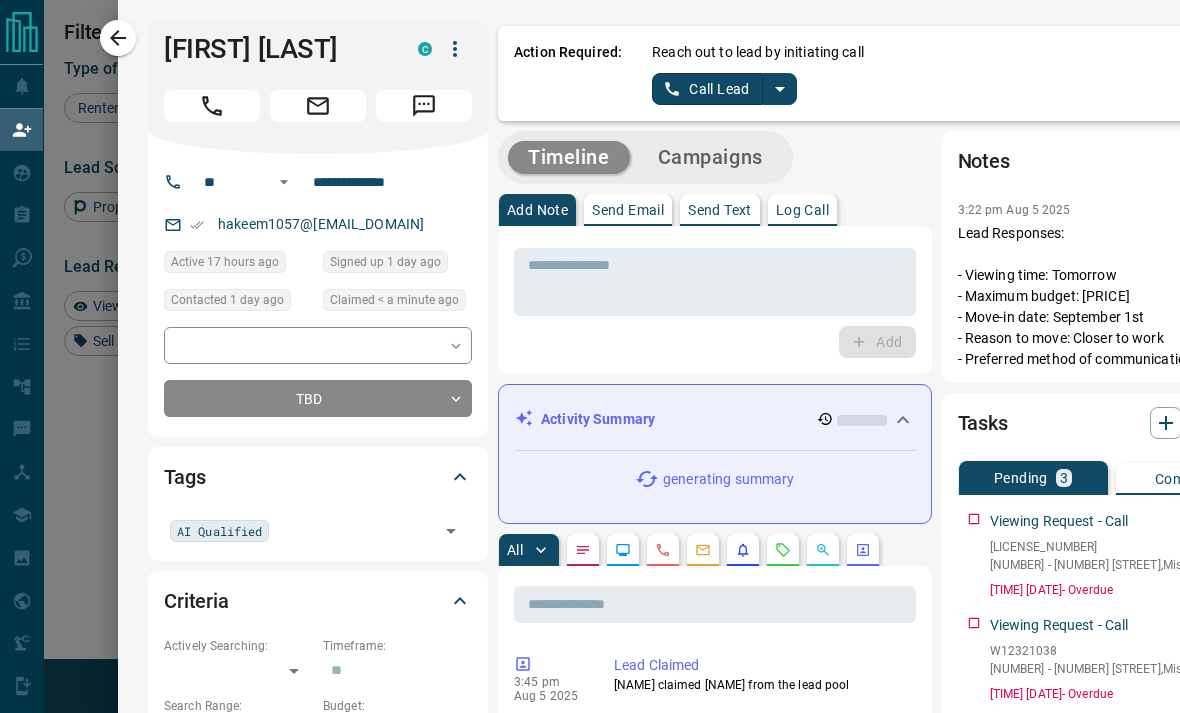 click on "Send Text" at bounding box center [720, 210] 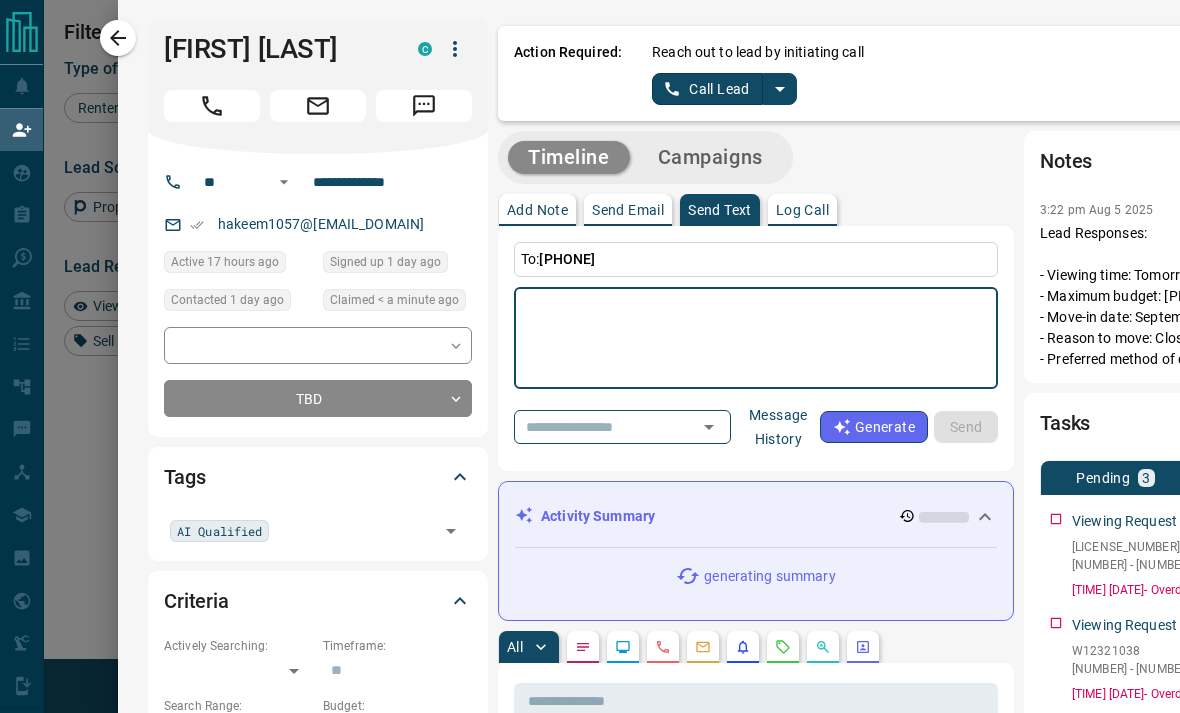 click at bounding box center (756, 338) 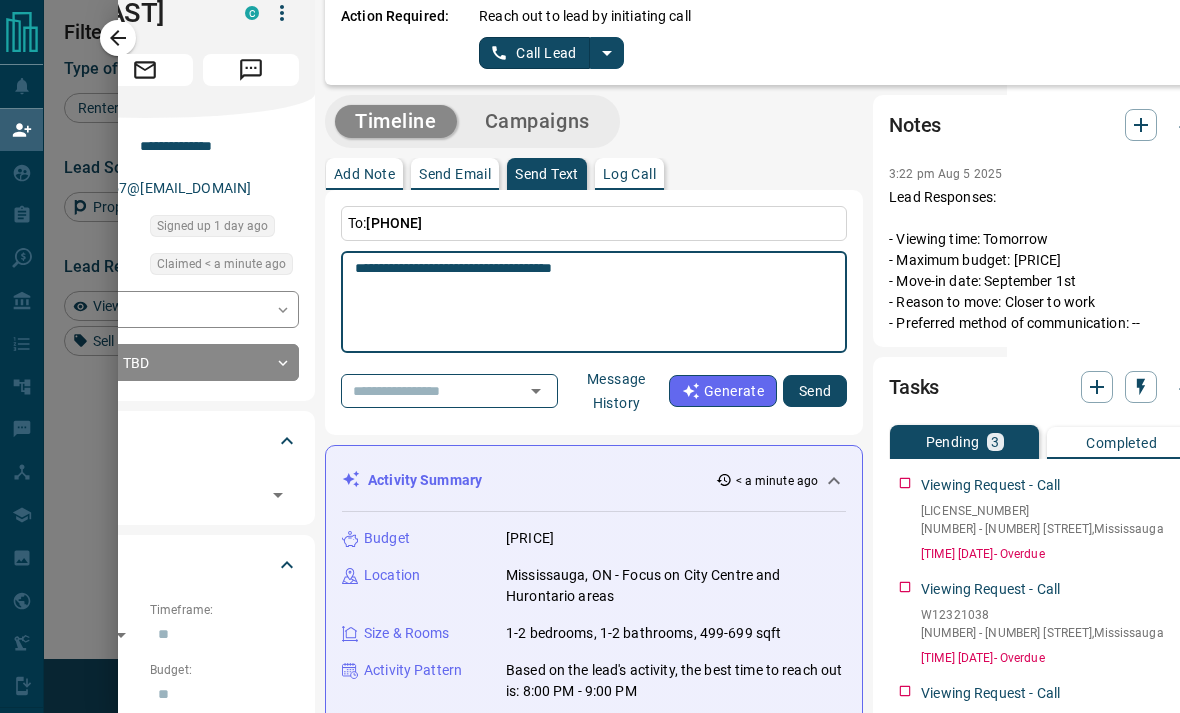 scroll, scrollTop: 39, scrollLeft: 178, axis: both 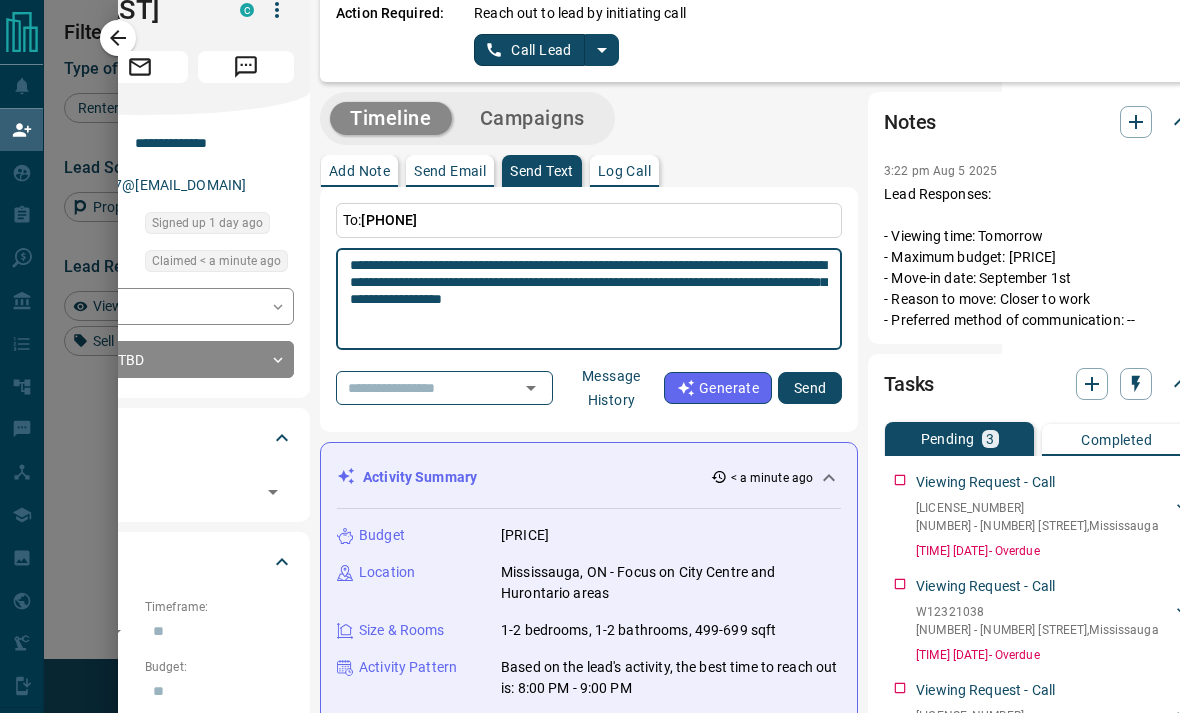 type on "**********" 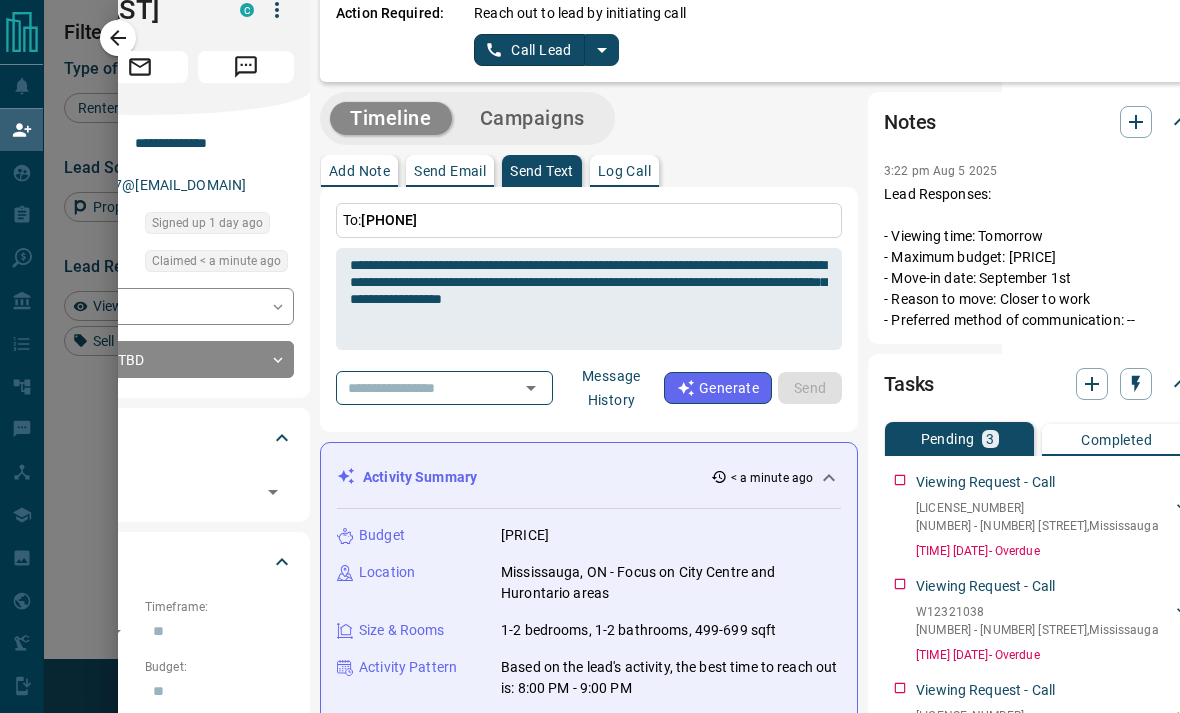 type 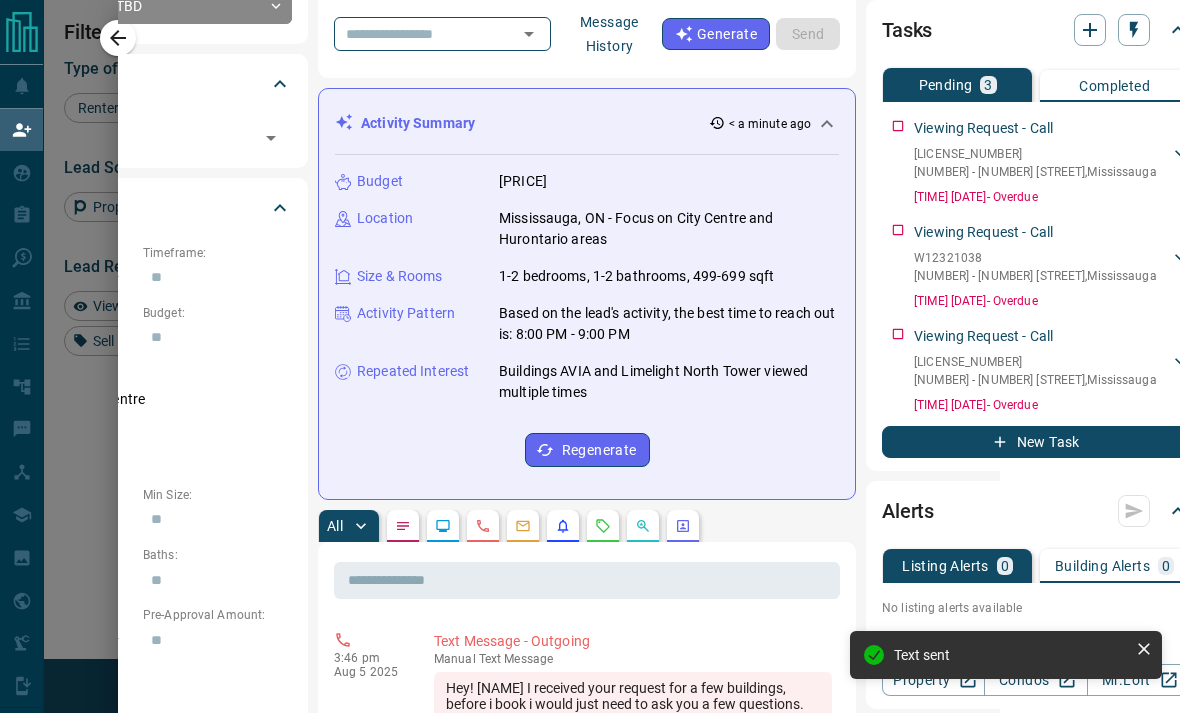 scroll, scrollTop: 561, scrollLeft: 183, axis: both 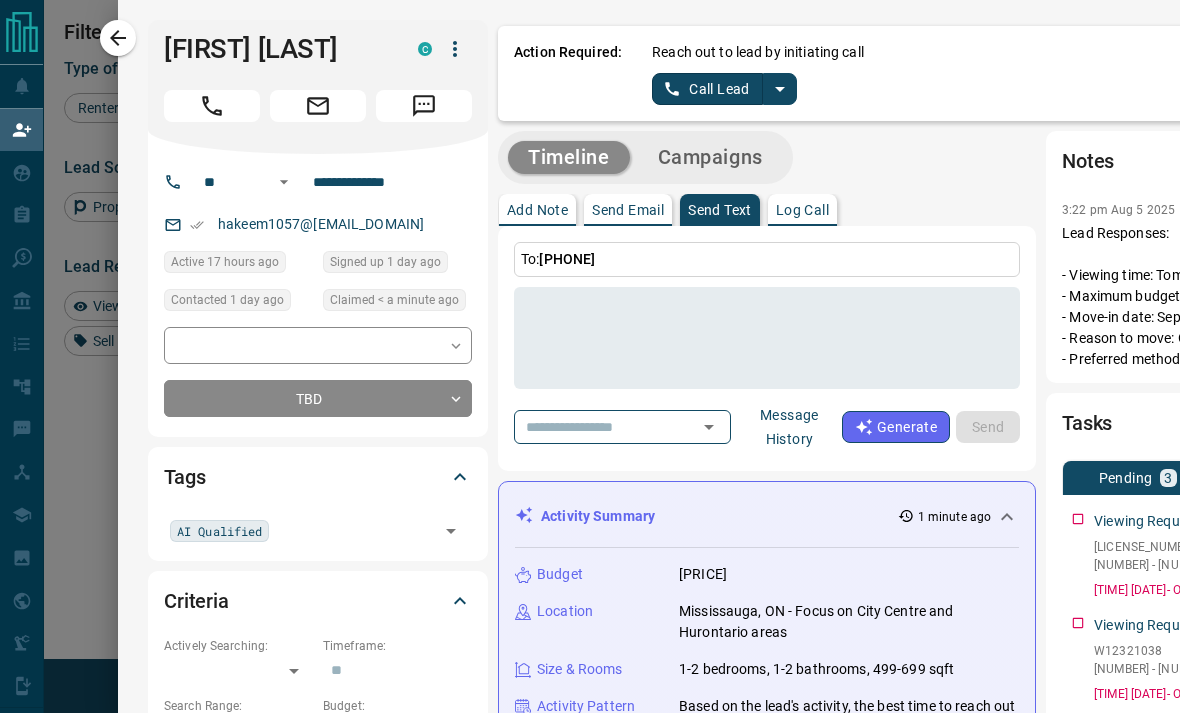 click 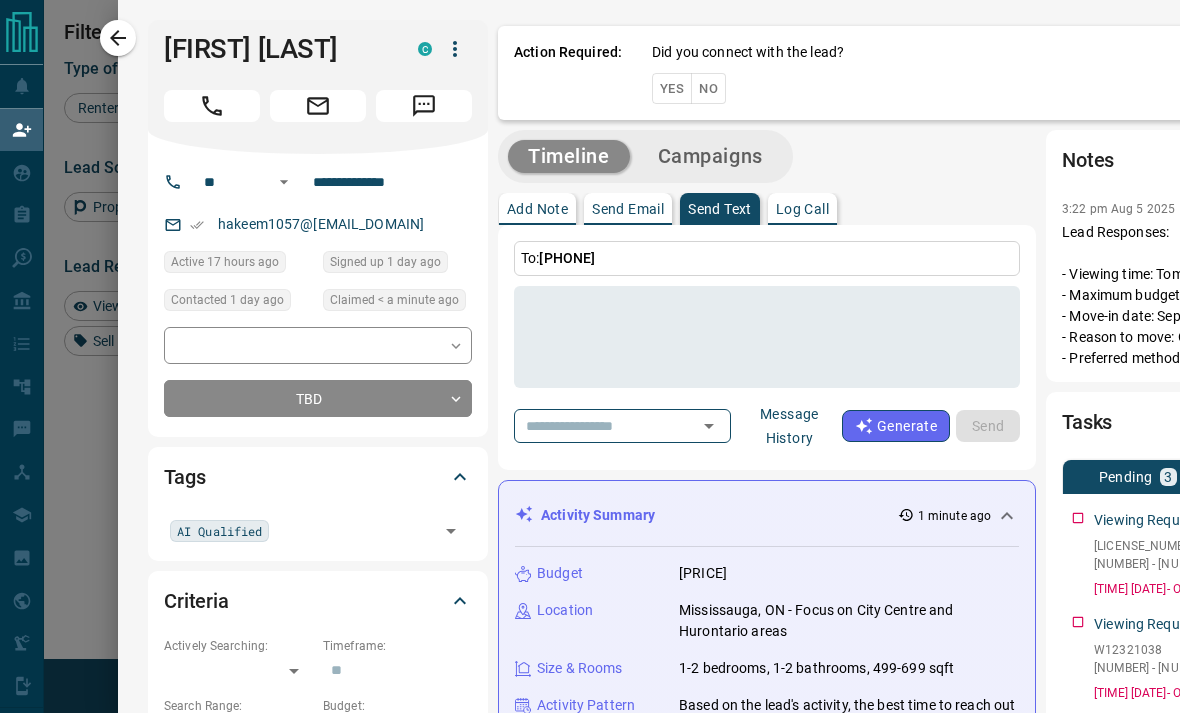 click on "No" at bounding box center [708, 88] 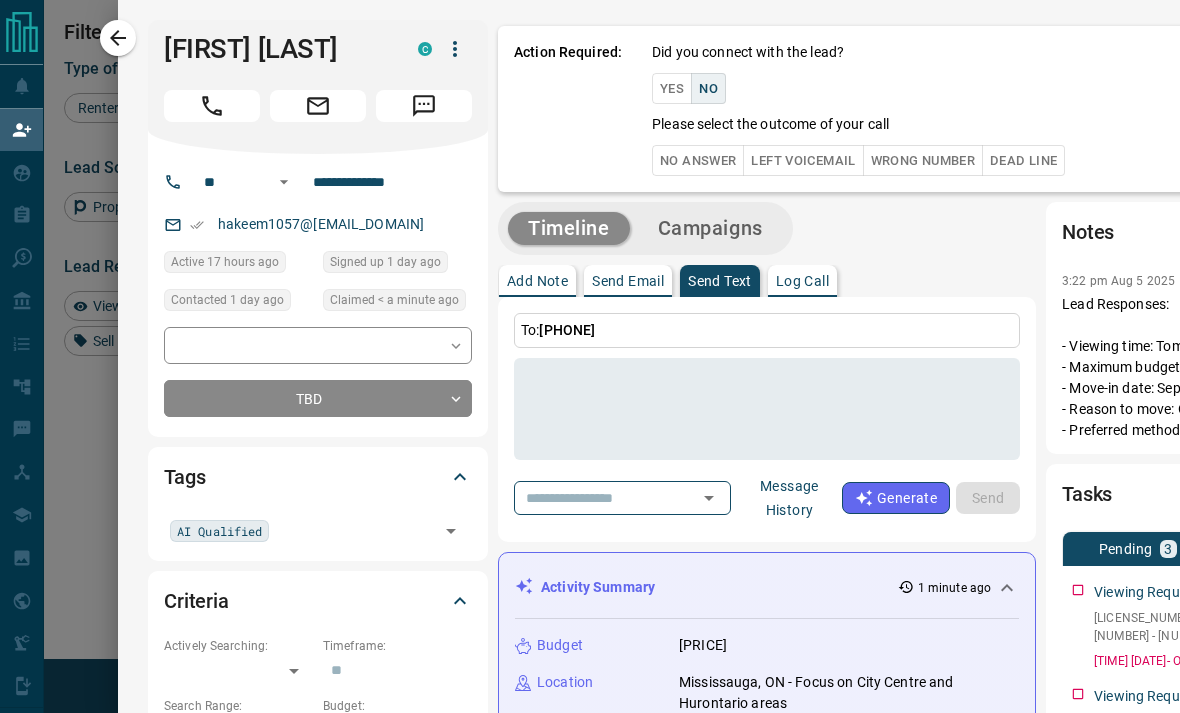 click on "No Answer" at bounding box center (698, 160) 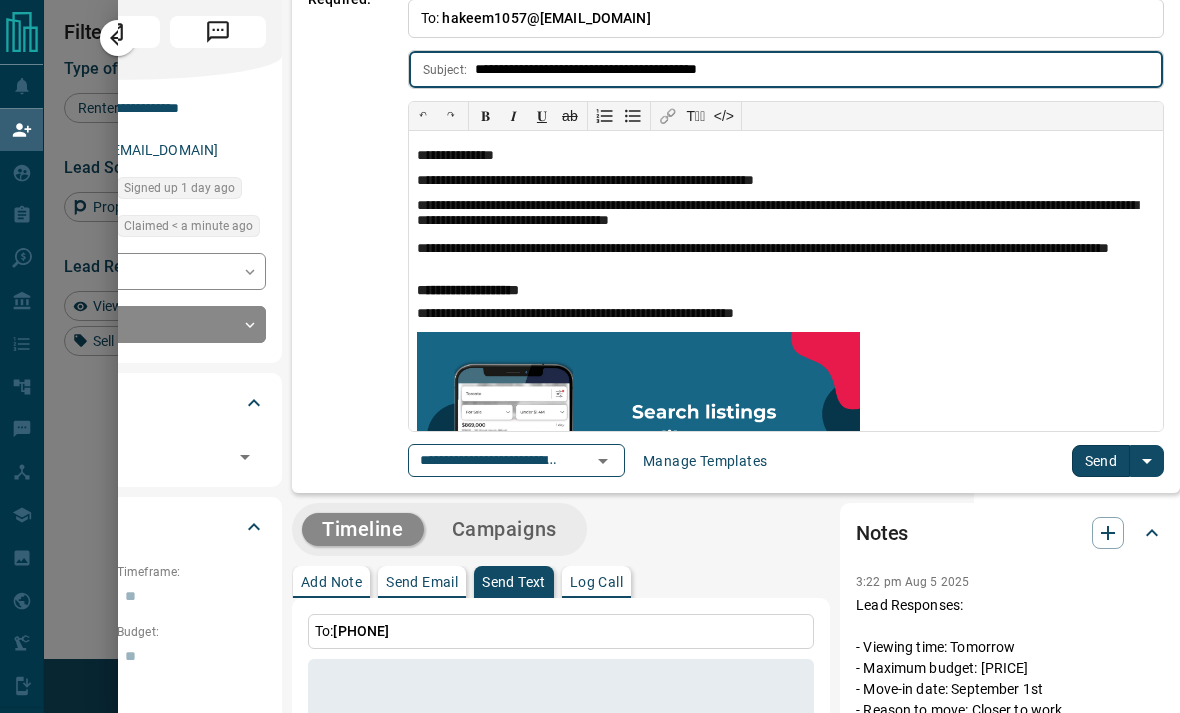 scroll, scrollTop: 74, scrollLeft: 206, axis: both 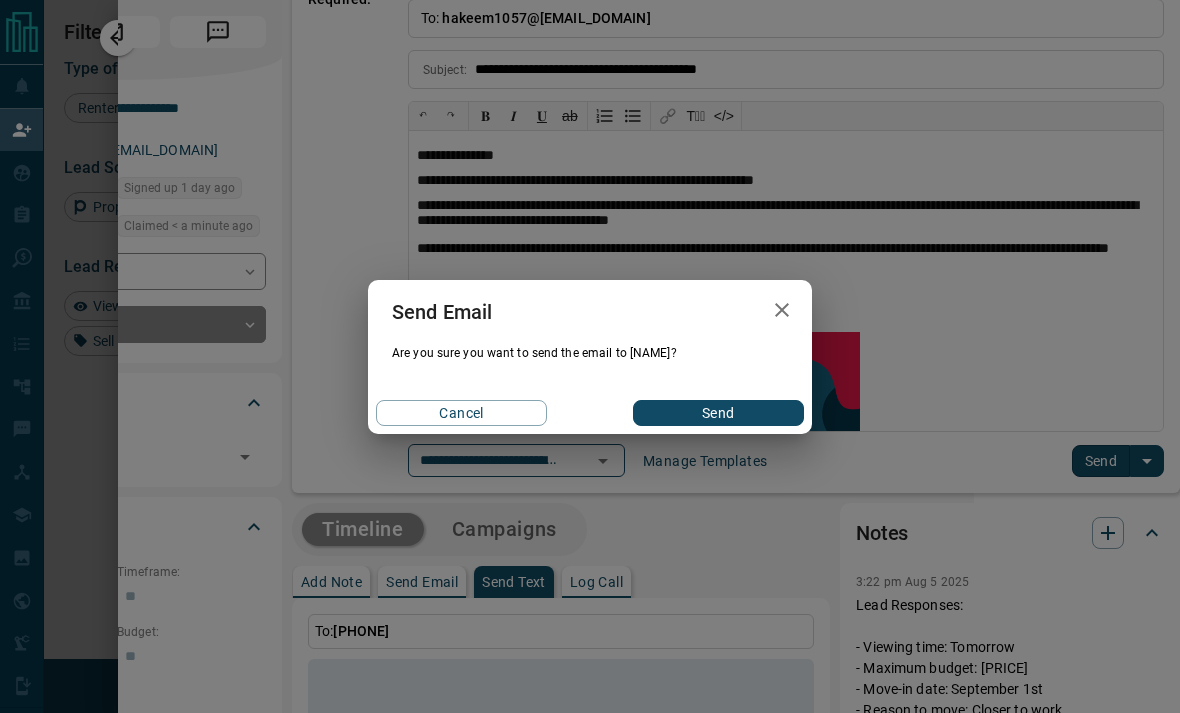click on "Cancel Send" at bounding box center (590, 413) 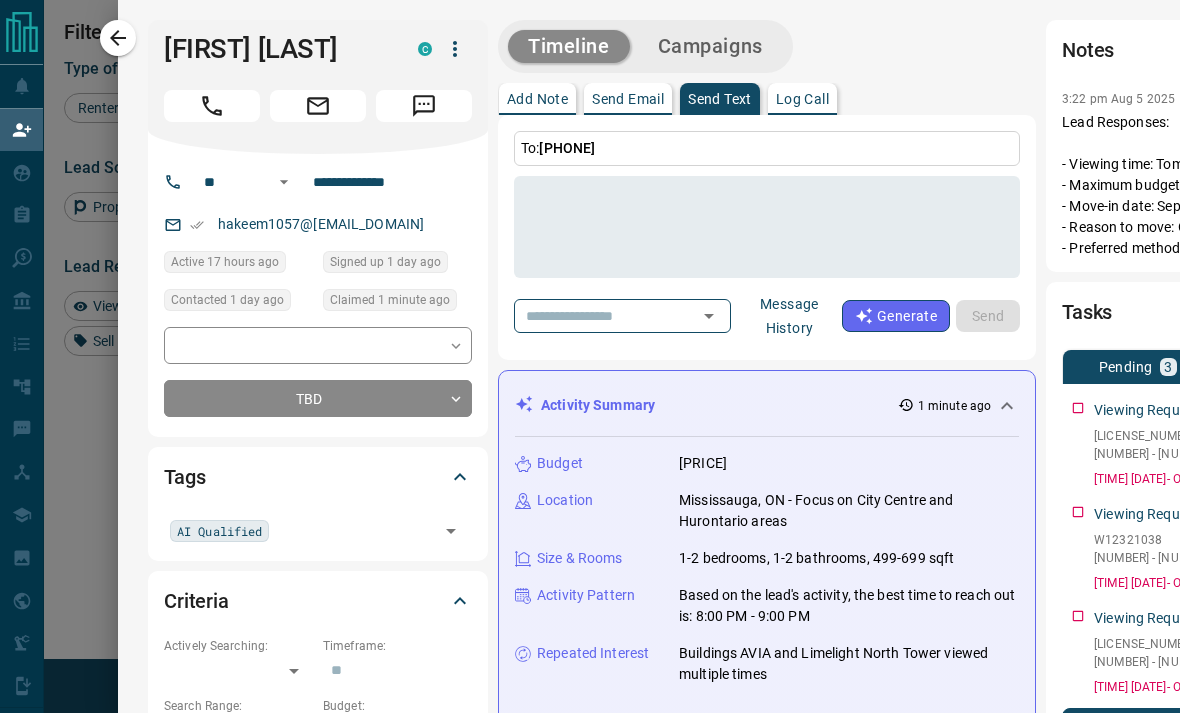 scroll, scrollTop: 0, scrollLeft: 0, axis: both 